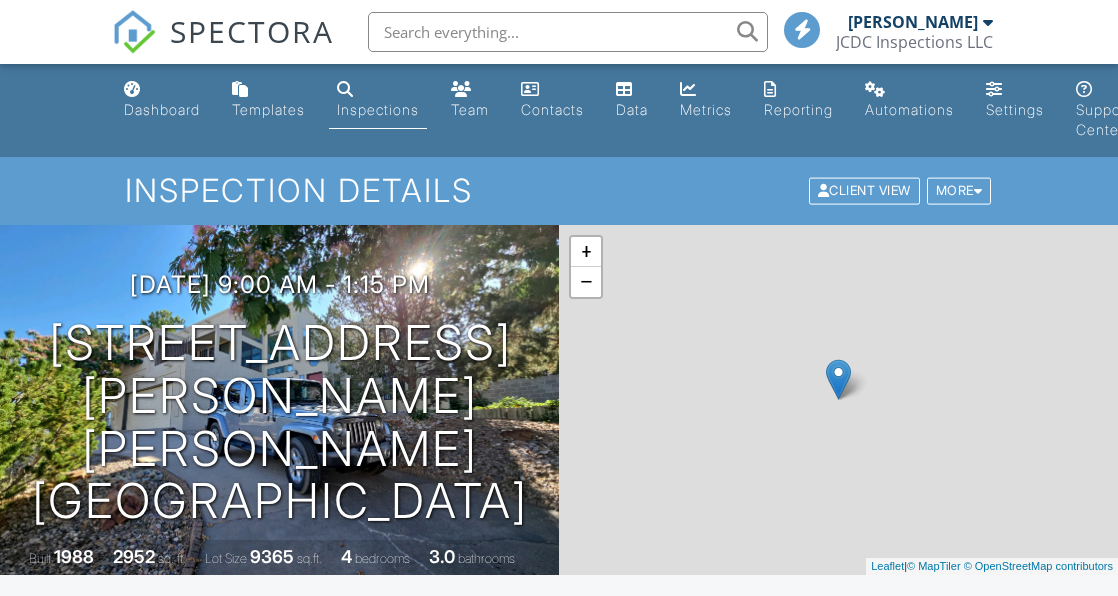 click on "Attach" at bounding box center (841, 656) 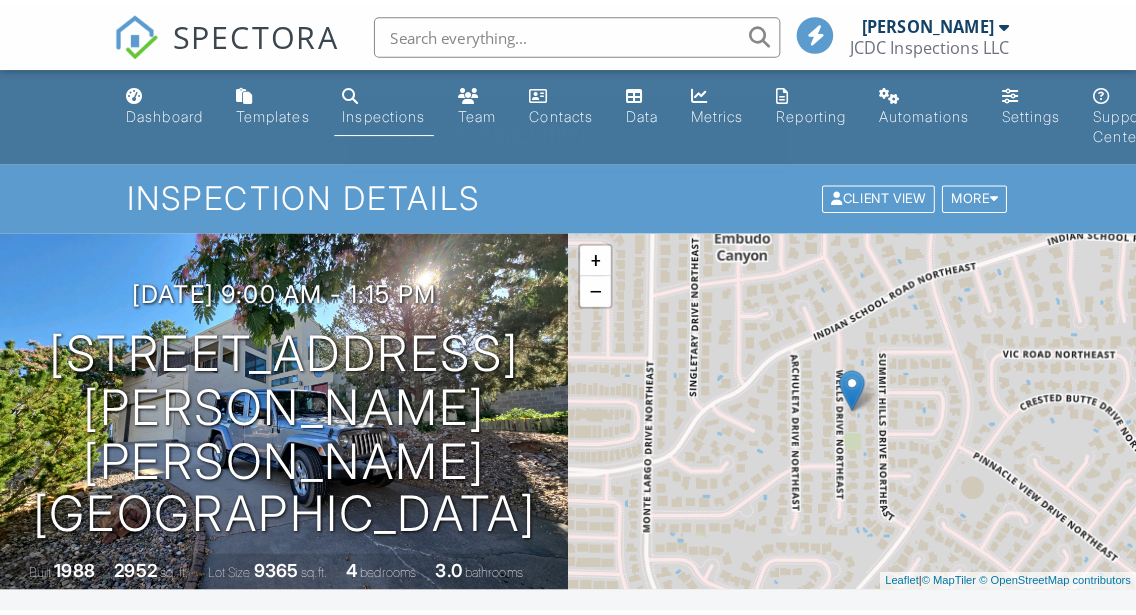 scroll, scrollTop: 532, scrollLeft: 0, axis: vertical 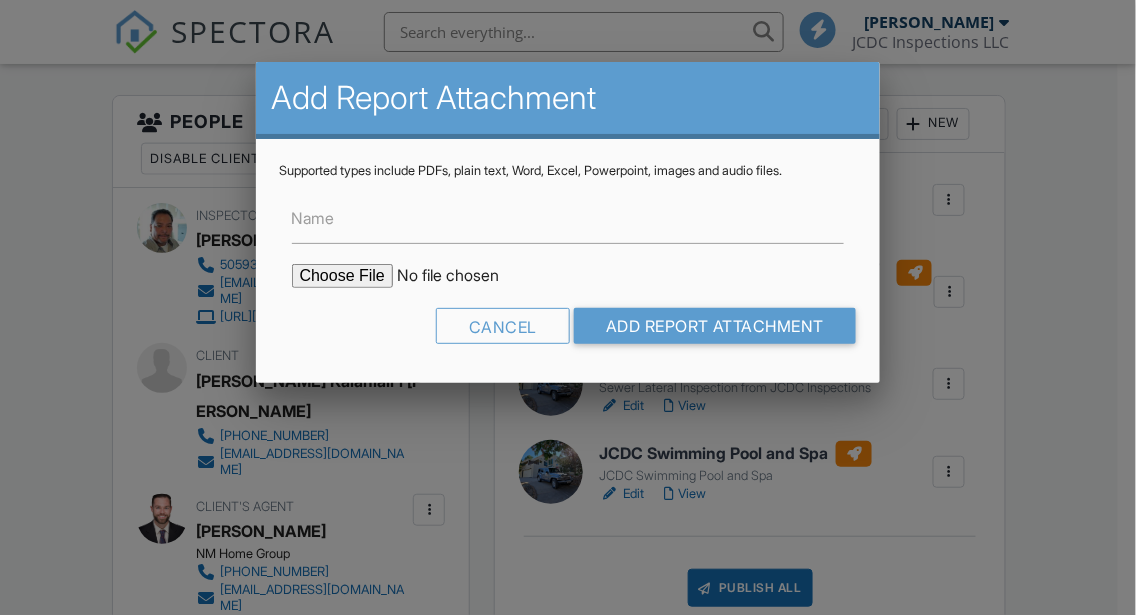 click at bounding box center (462, 276) 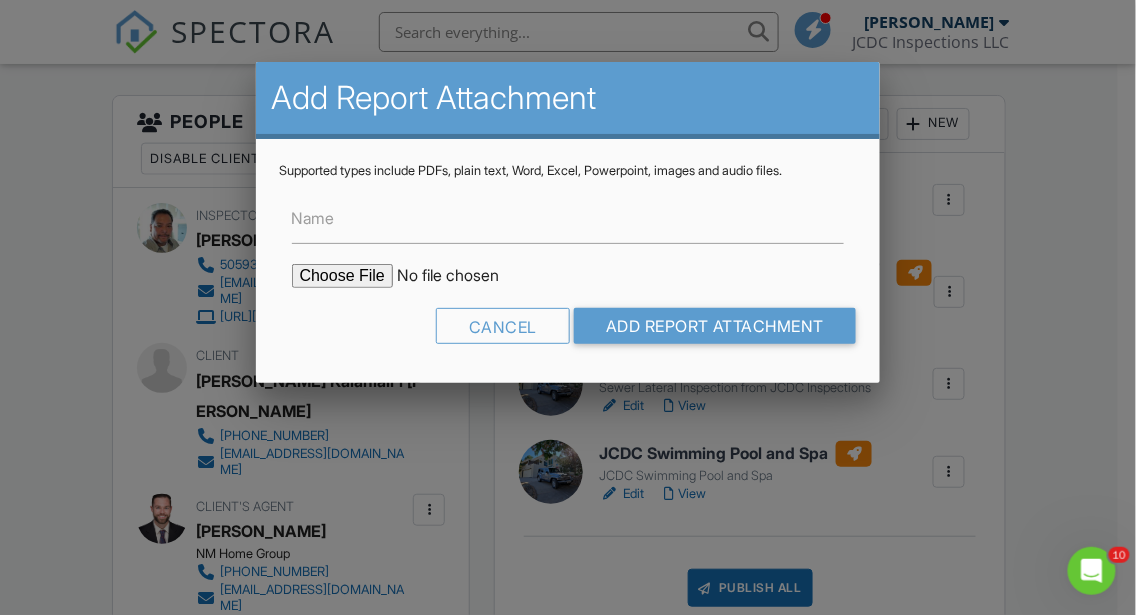 scroll, scrollTop: 0, scrollLeft: 0, axis: both 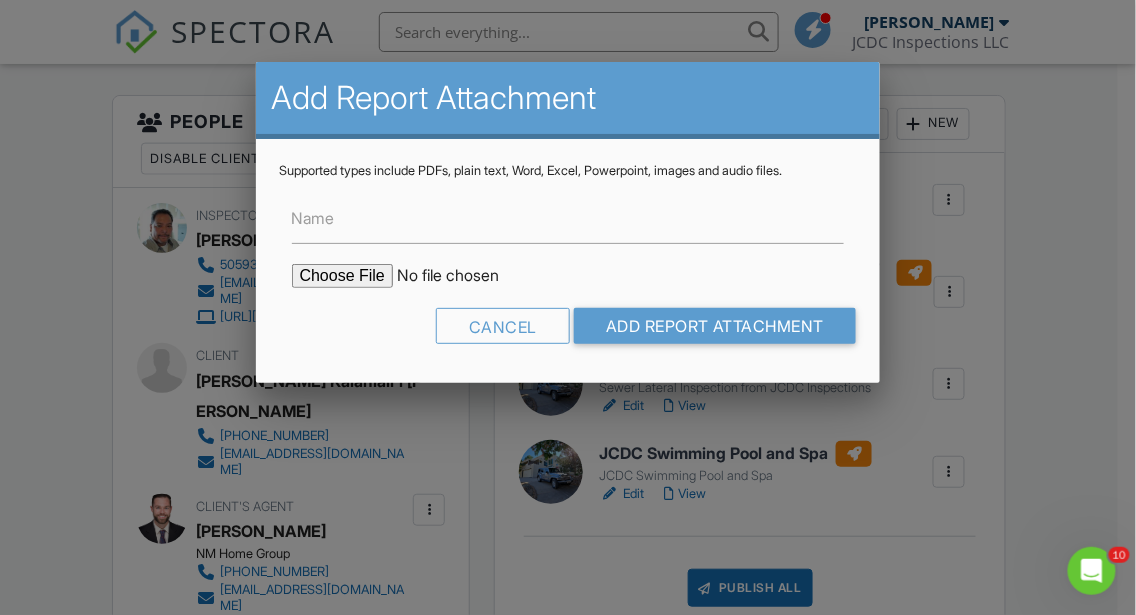 click at bounding box center [462, 276] 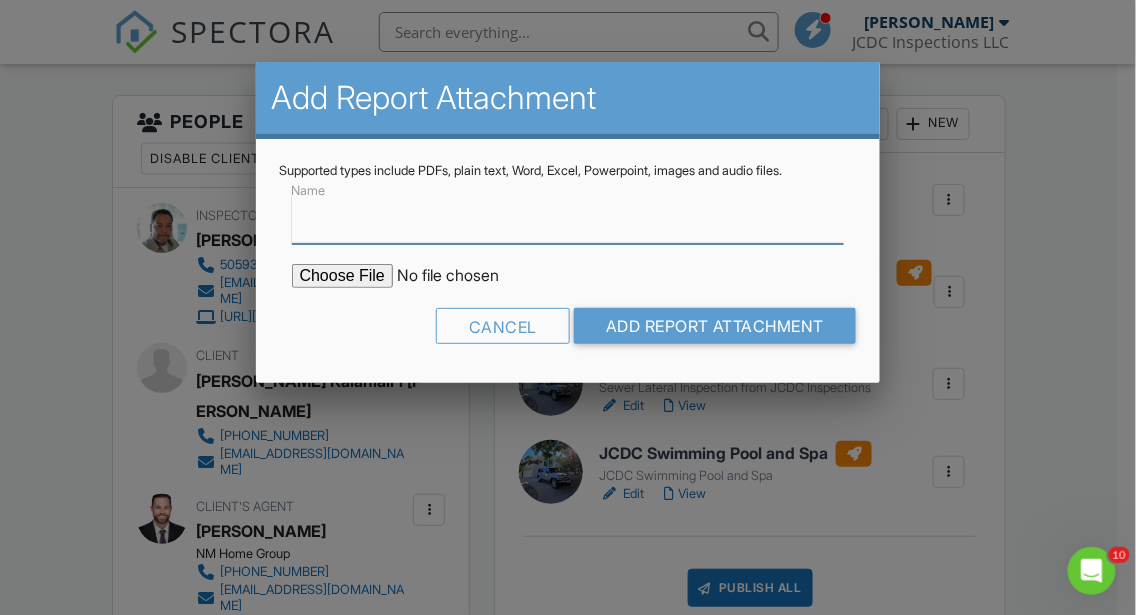 click on "Name" at bounding box center [568, 219] 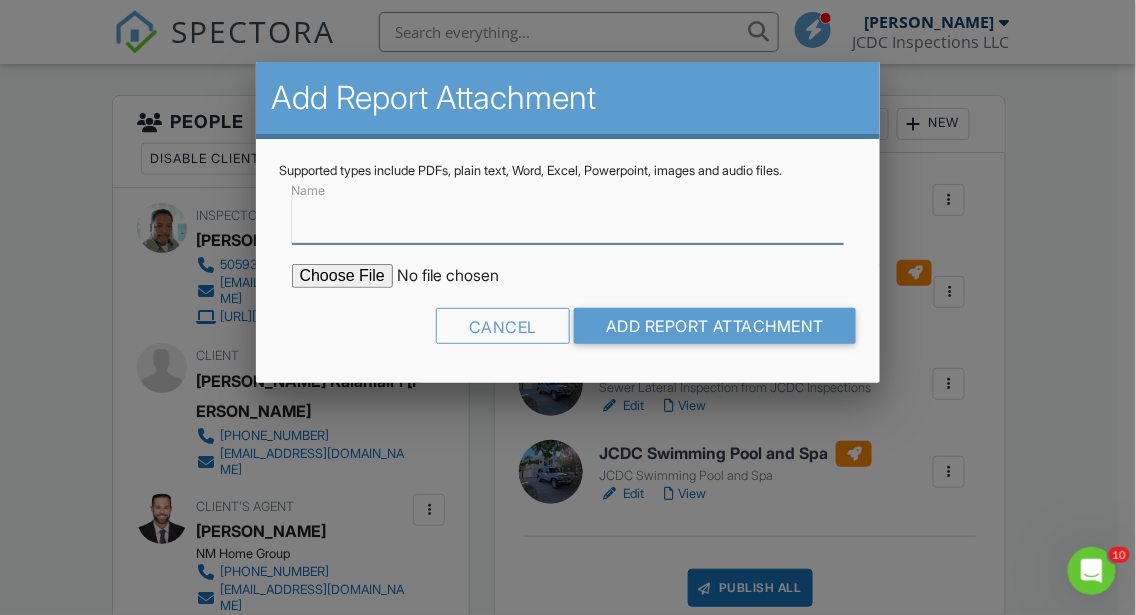 type on "WDO" 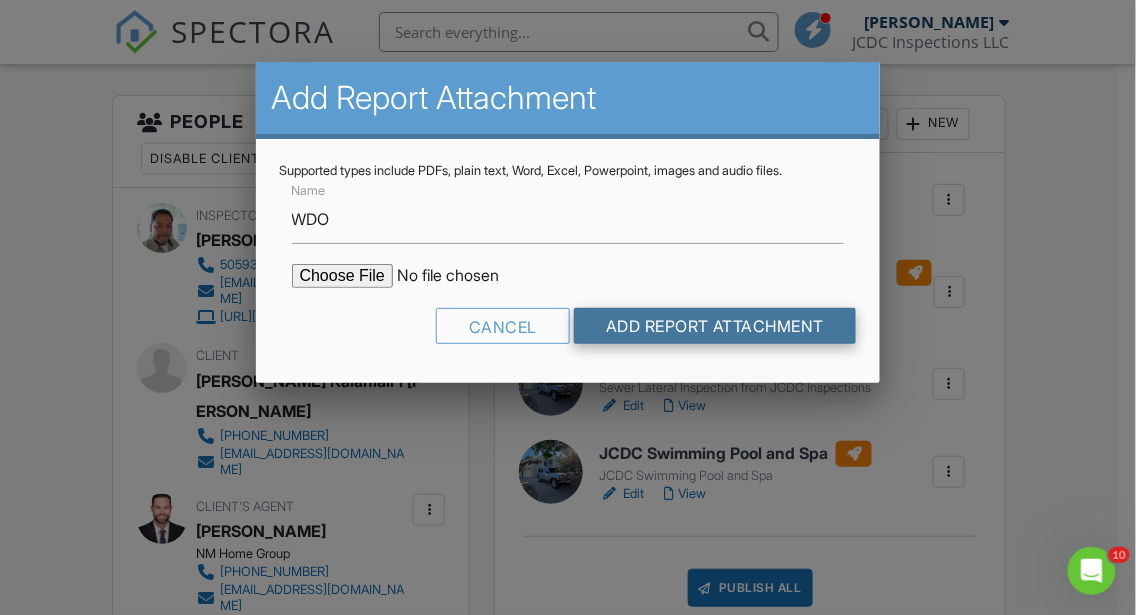 click on "Add Report Attachment" at bounding box center [715, 326] 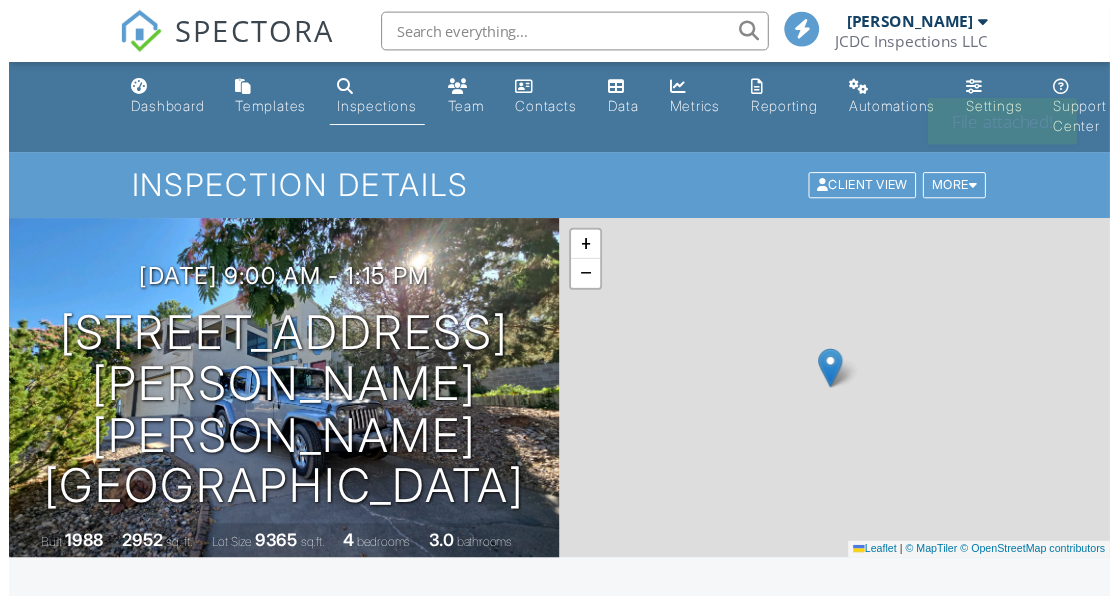 scroll, scrollTop: 0, scrollLeft: 0, axis: both 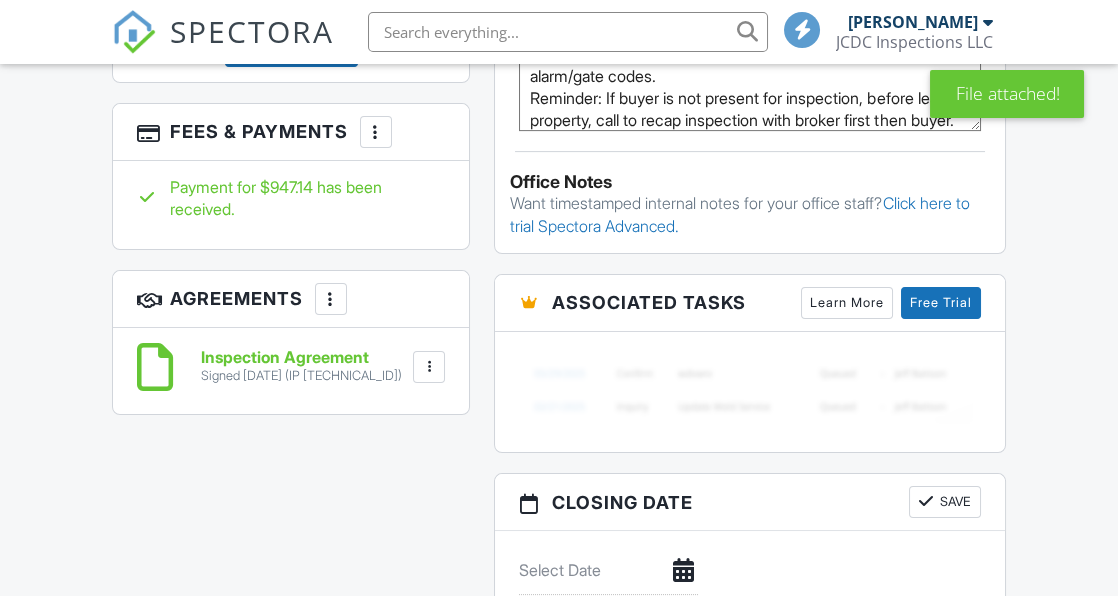 click at bounding box center [376, 132] 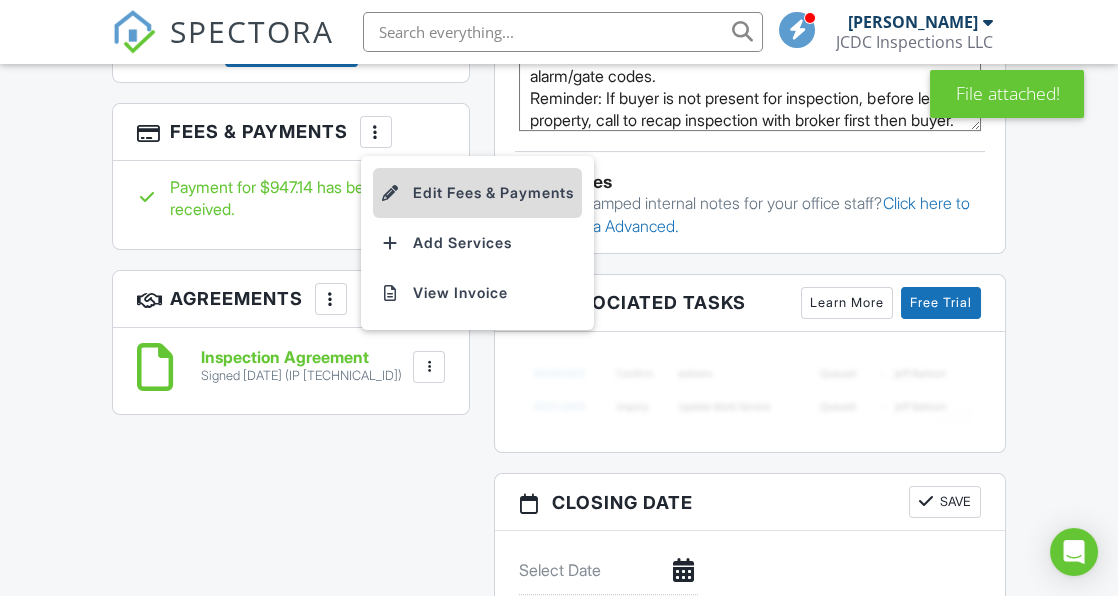 click on "Edit Fees & Payments" at bounding box center [477, 193] 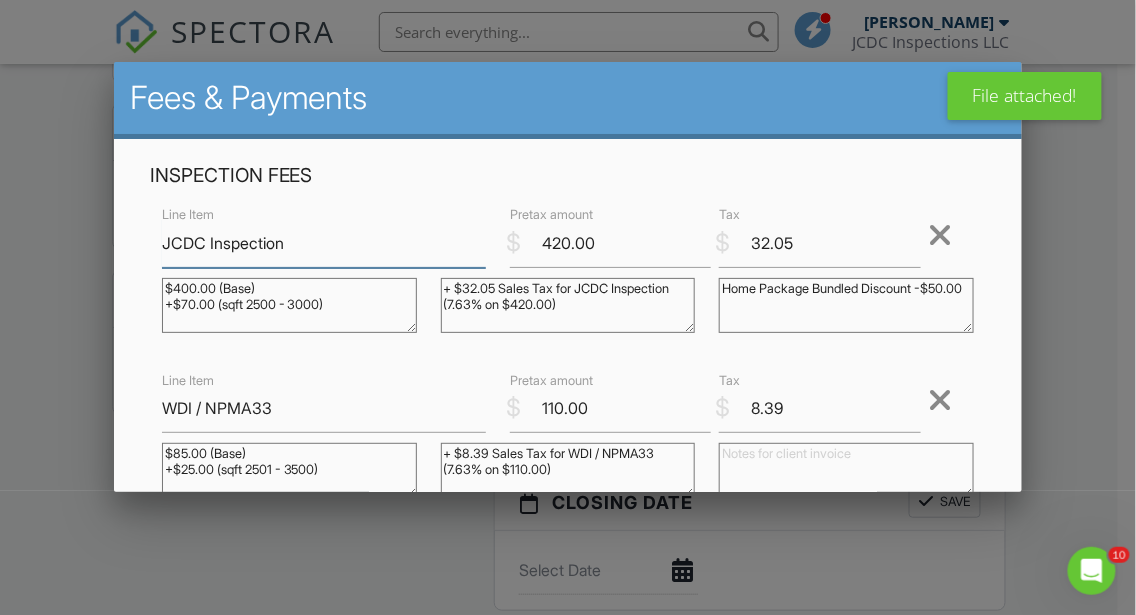 scroll, scrollTop: 0, scrollLeft: 0, axis: both 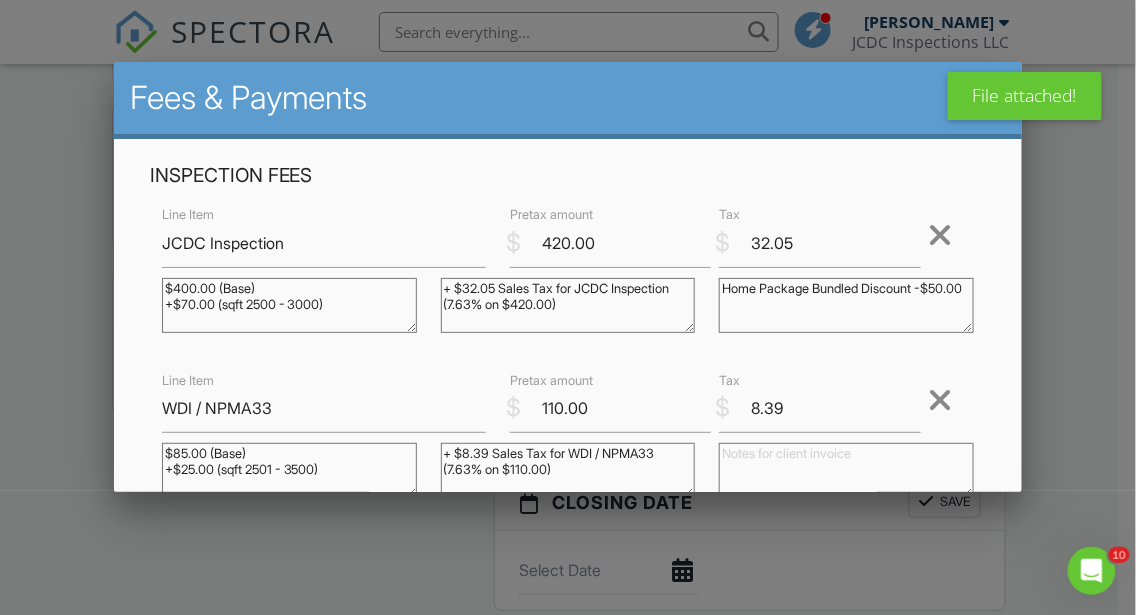 click on "Home Package Bundled Discount -$50.00" at bounding box center (846, 305) 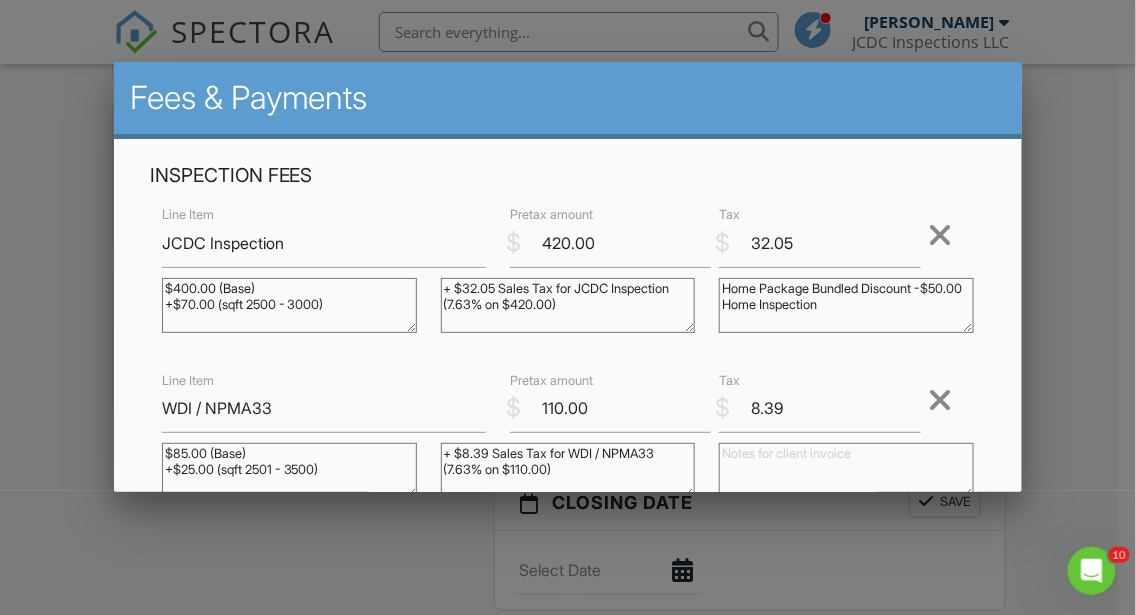 type on "Home Package Bundled Discount -$50.00
Home Inspection" 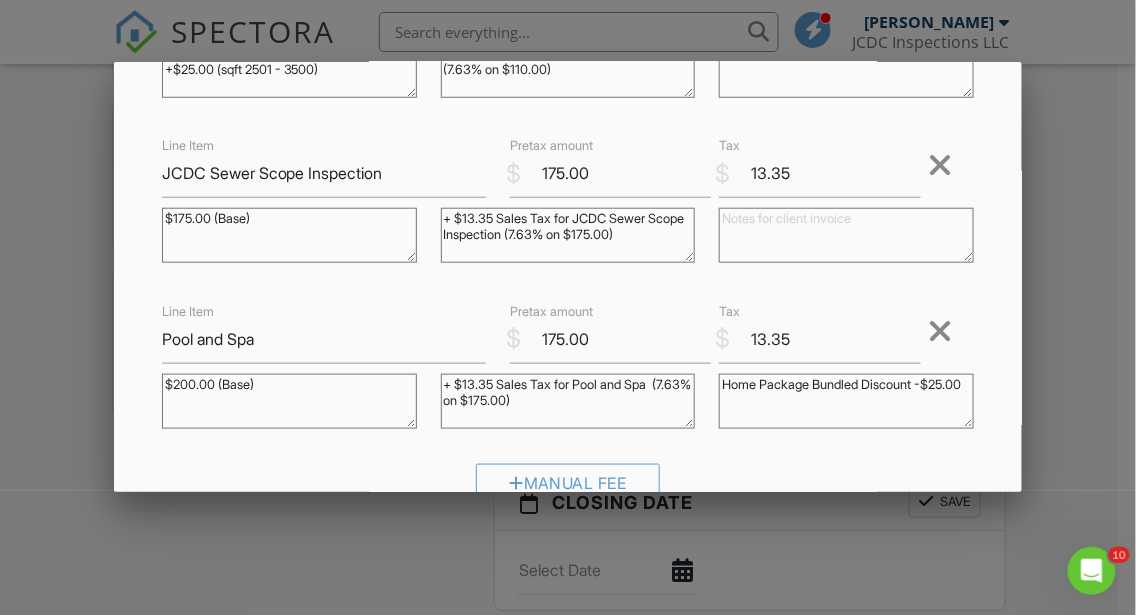 scroll, scrollTop: 404, scrollLeft: 0, axis: vertical 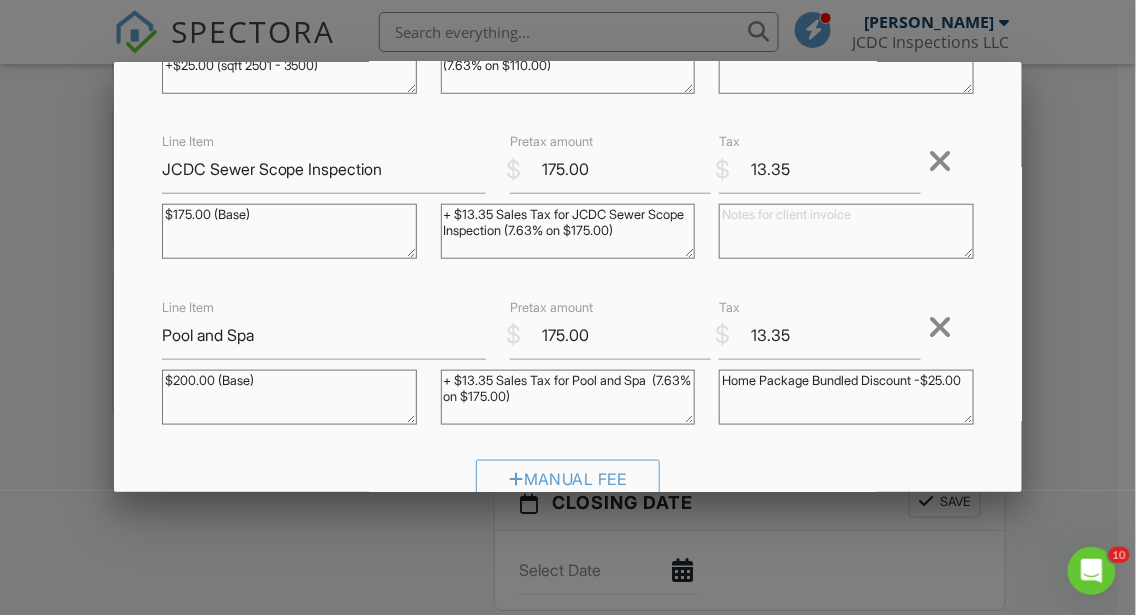 type on "Termite NPMA33 WDO WDI" 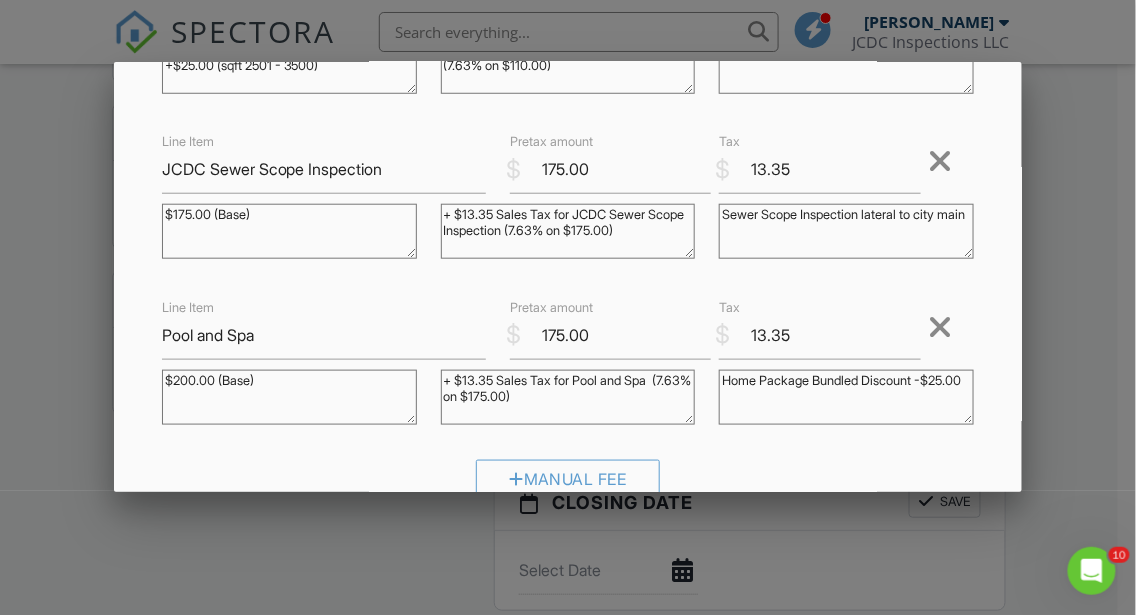 type on "Sewer Scope Inspection lateral to city main" 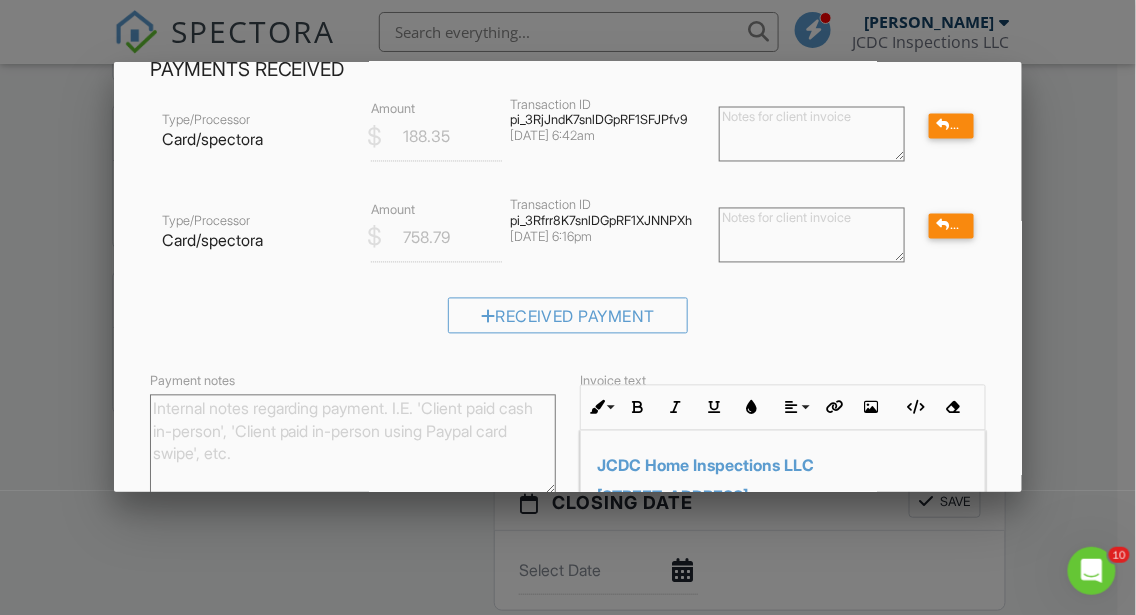 scroll, scrollTop: 1043, scrollLeft: 0, axis: vertical 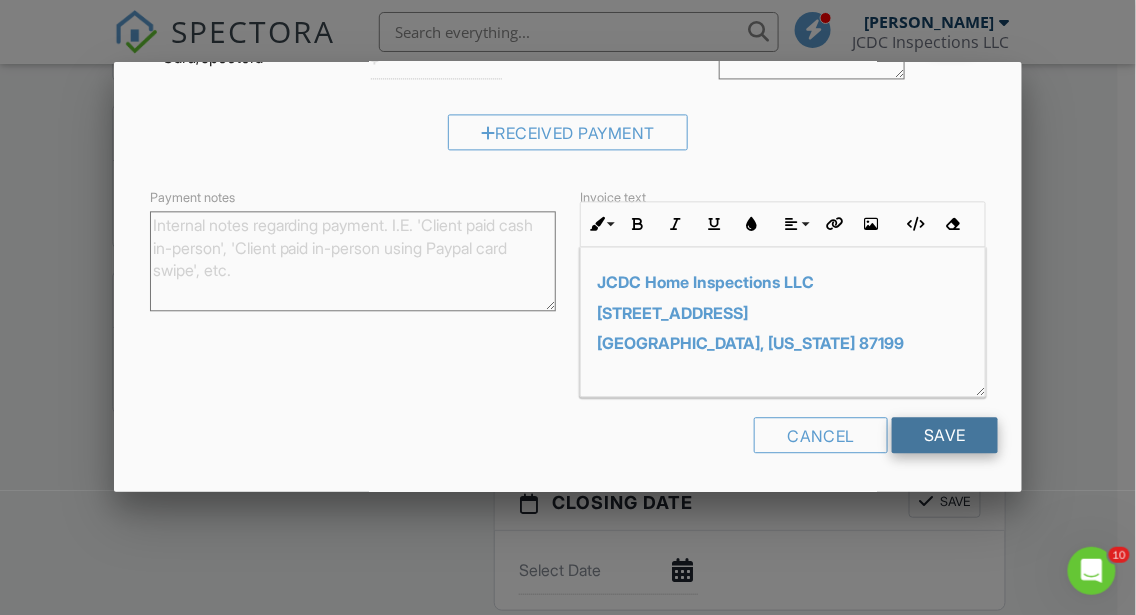 type on "Home Package Bundled Discount -$25.00
Pool and Component Inspection" 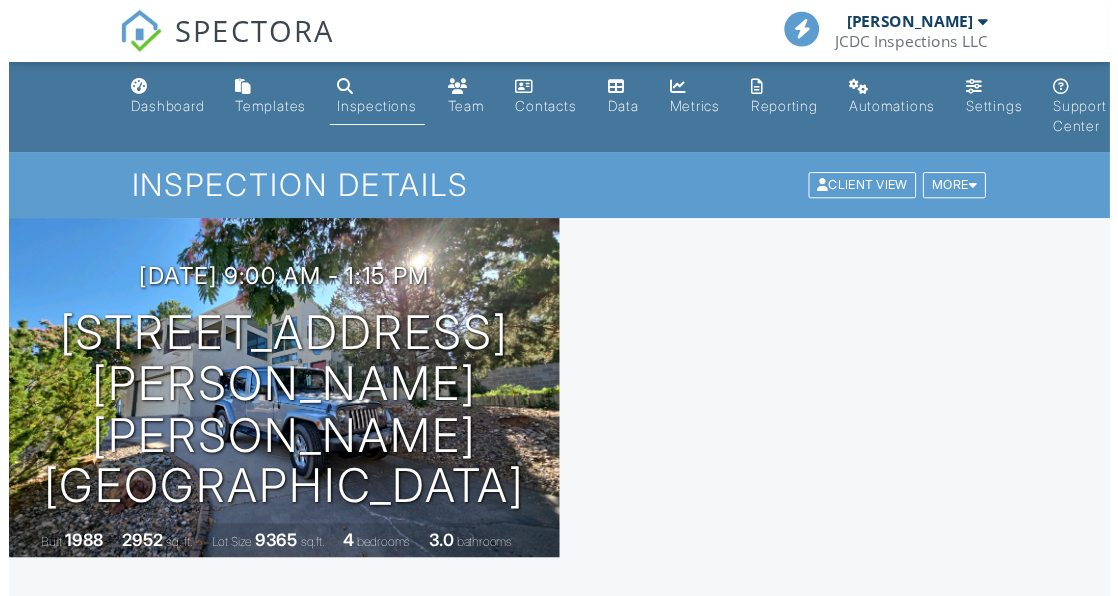scroll, scrollTop: 0, scrollLeft: 0, axis: both 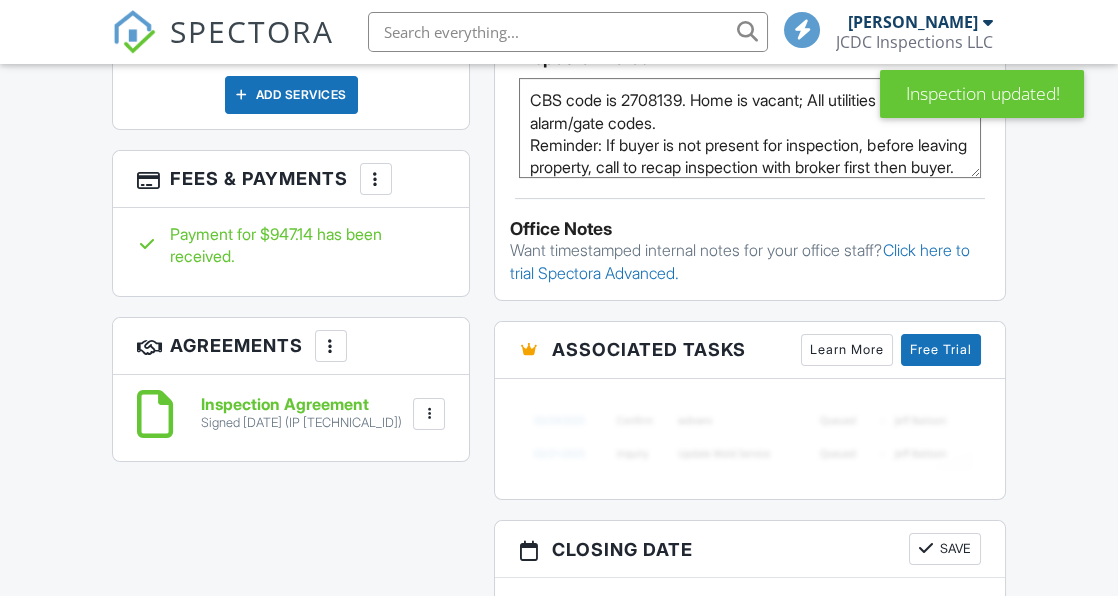 click at bounding box center (376, 179) 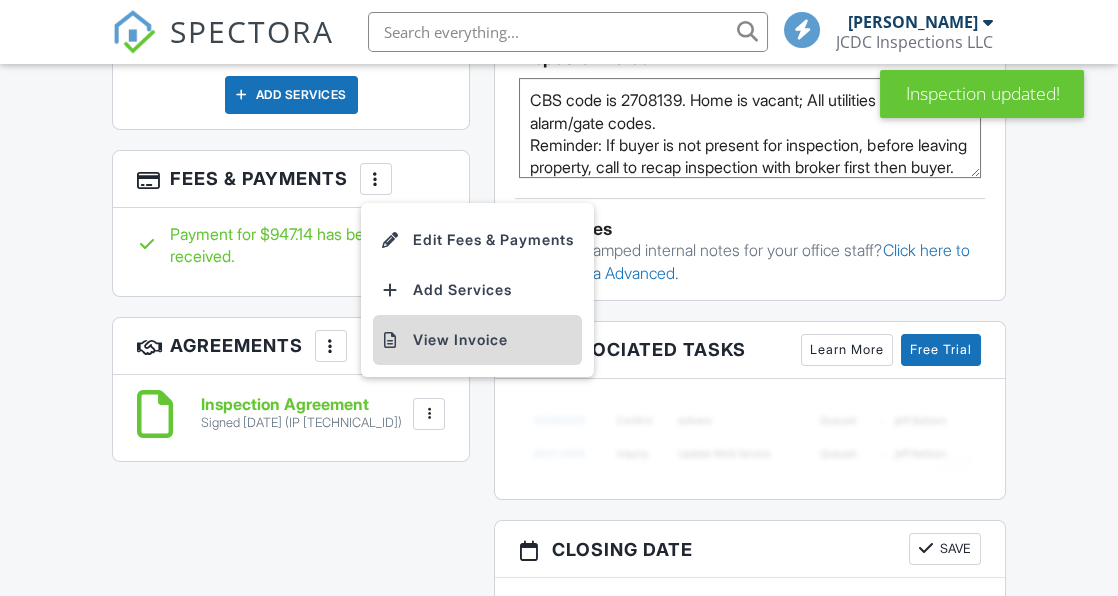 click on "View Invoice" at bounding box center [477, 340] 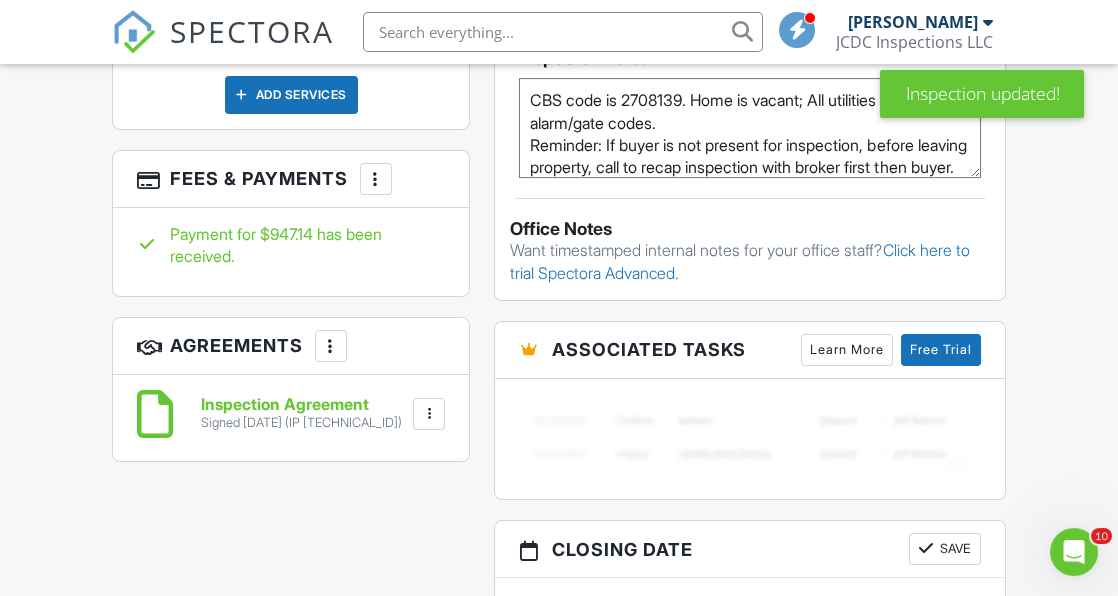 scroll, scrollTop: 0, scrollLeft: 0, axis: both 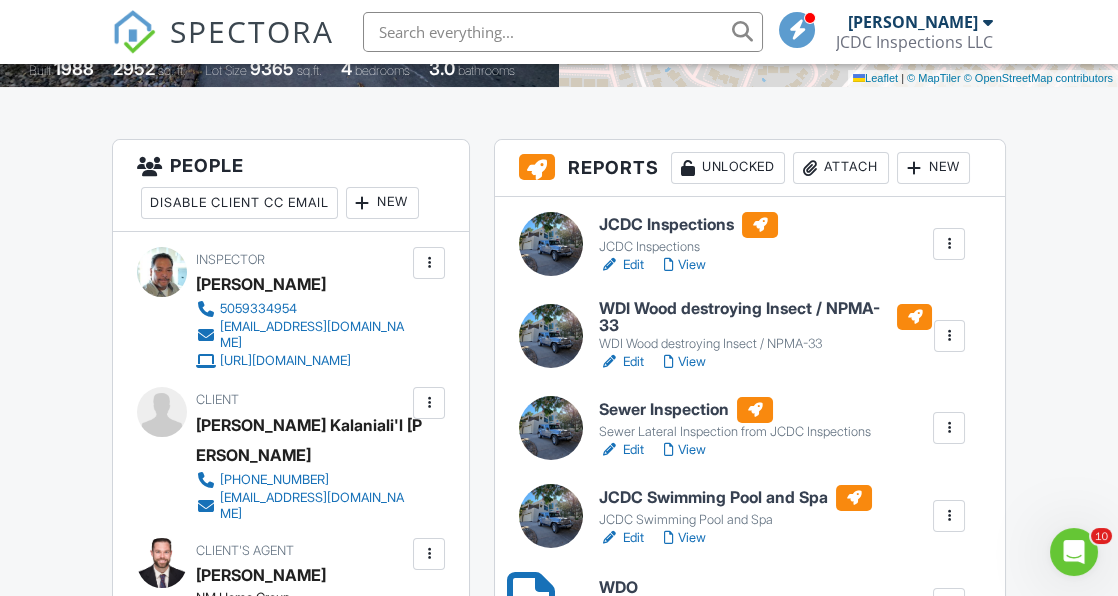 click on "Attach" at bounding box center (841, 168) 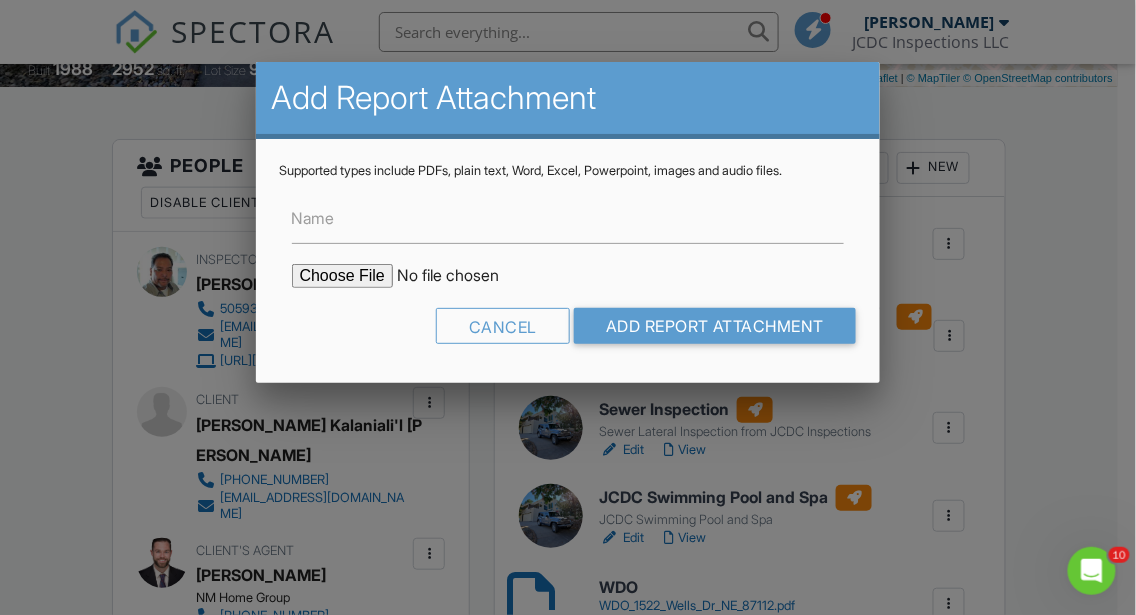 click at bounding box center [462, 276] 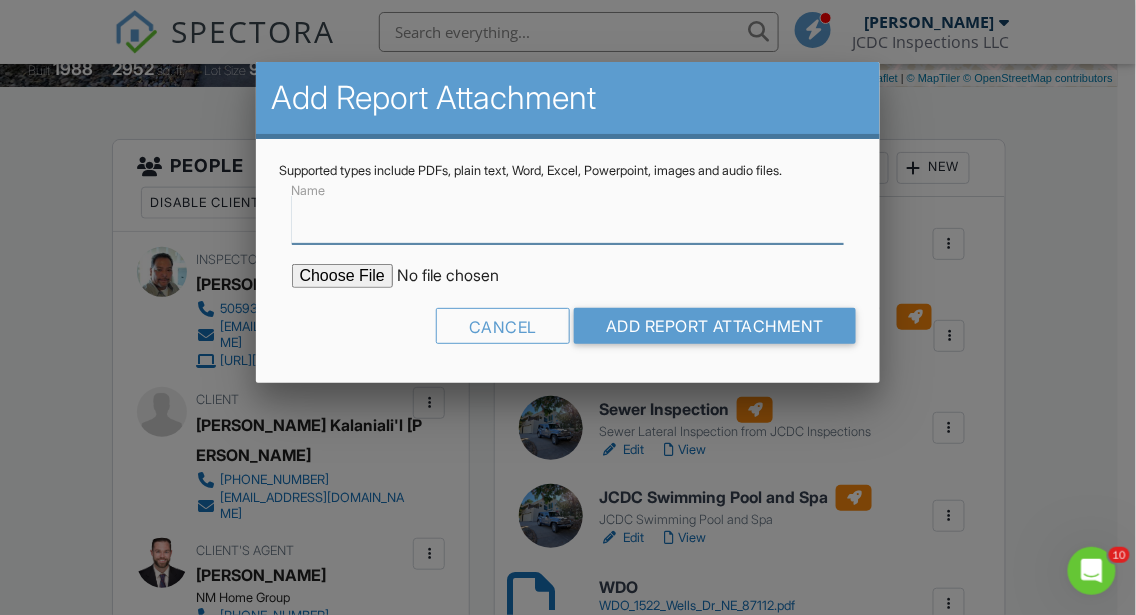 click on "Name" at bounding box center (568, 219) 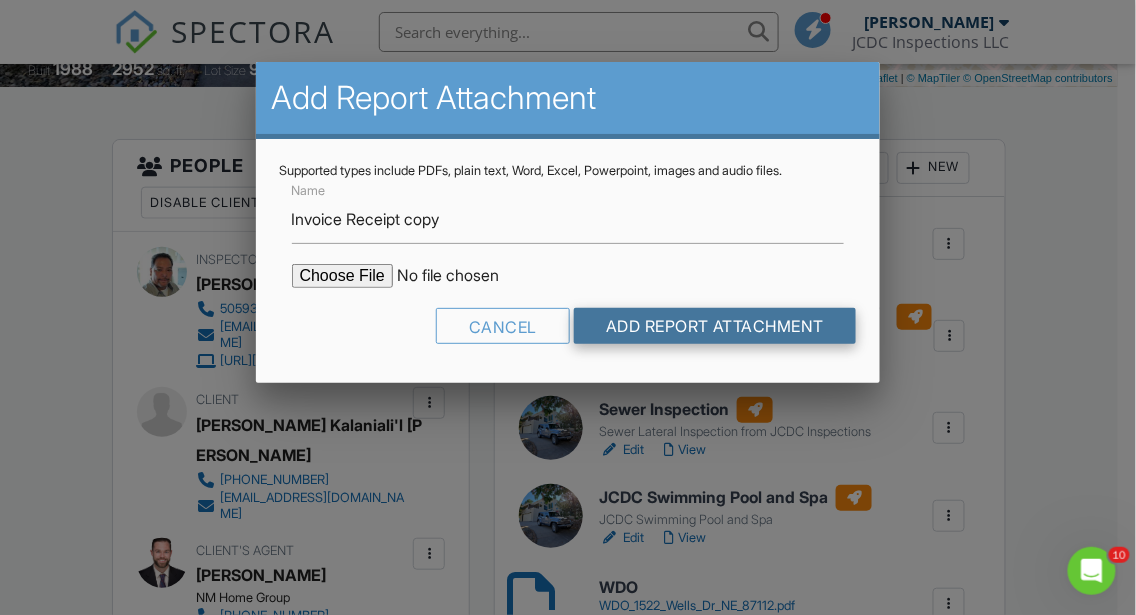 click on "Add Report Attachment" at bounding box center (715, 326) 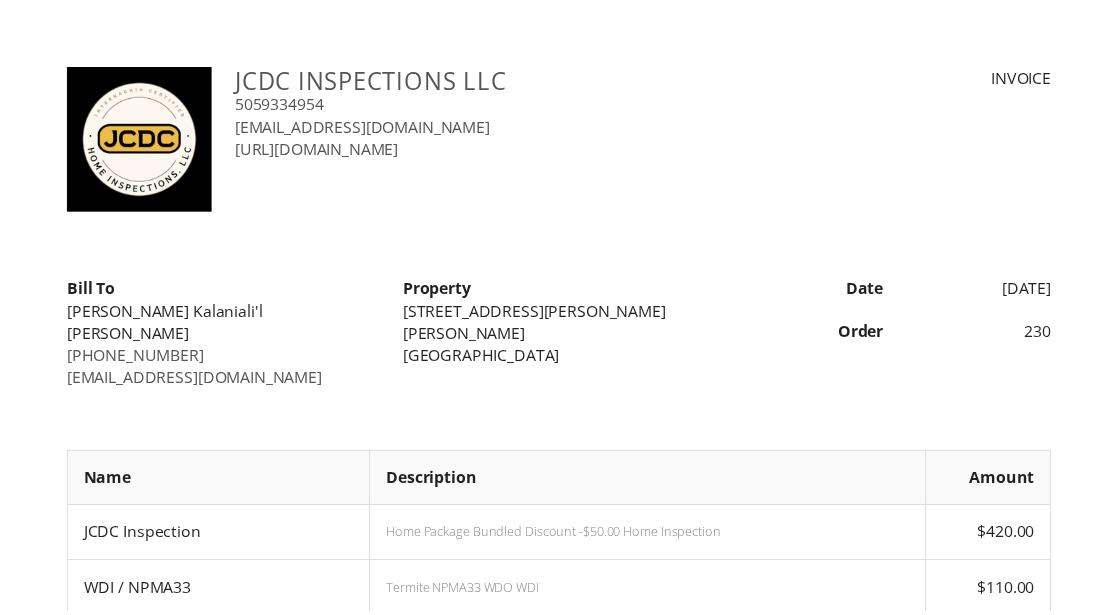 scroll, scrollTop: 0, scrollLeft: 0, axis: both 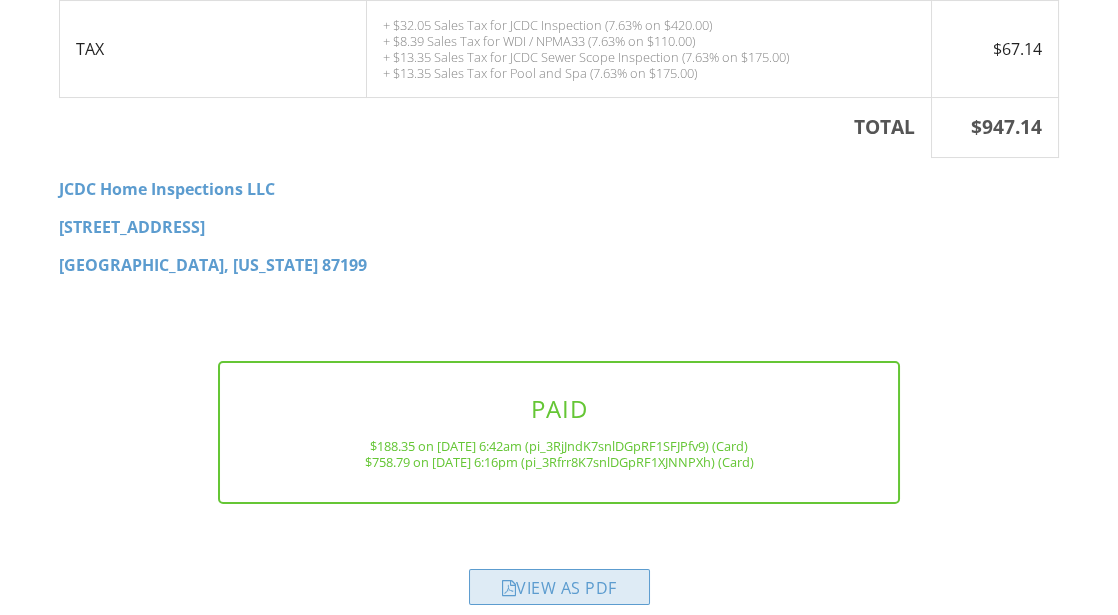click on "View as PDF" at bounding box center (559, 587) 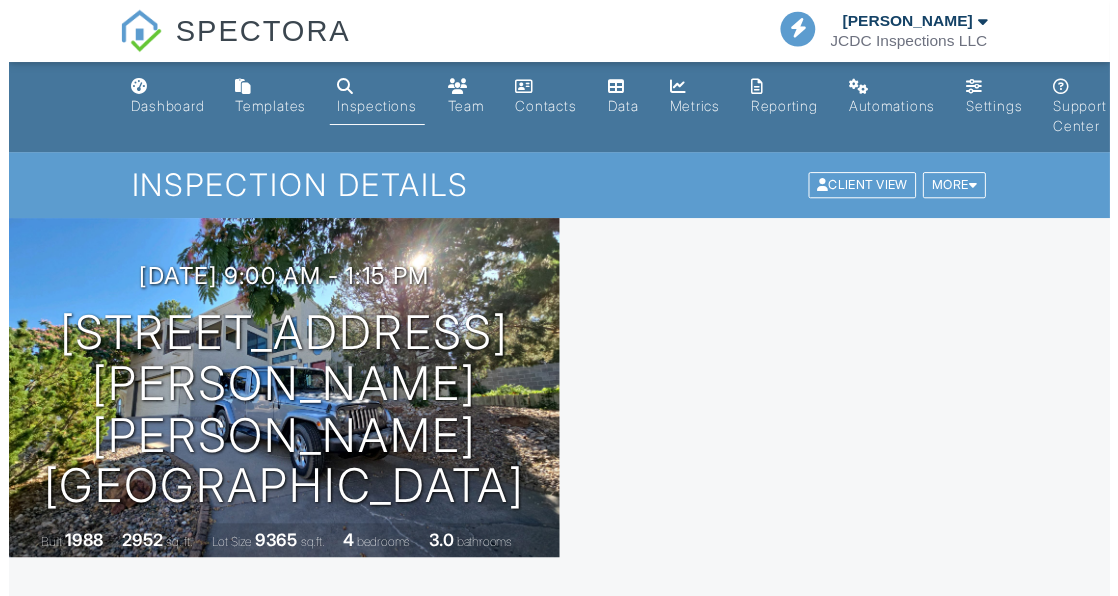 scroll, scrollTop: 0, scrollLeft: 0, axis: both 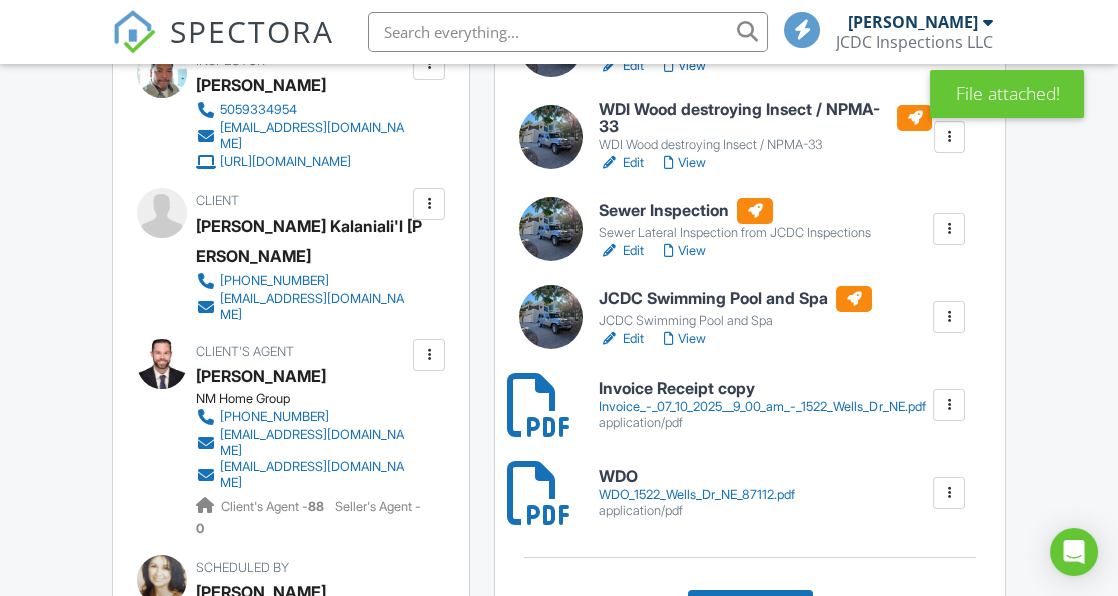 click on "View" at bounding box center (685, 339) 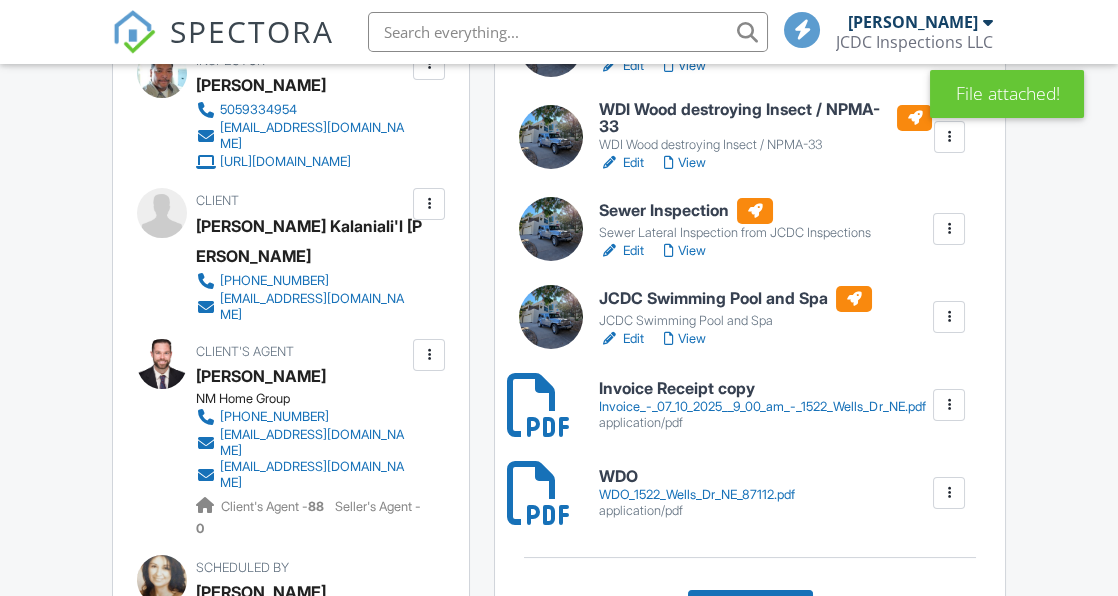 scroll, scrollTop: 687, scrollLeft: 0, axis: vertical 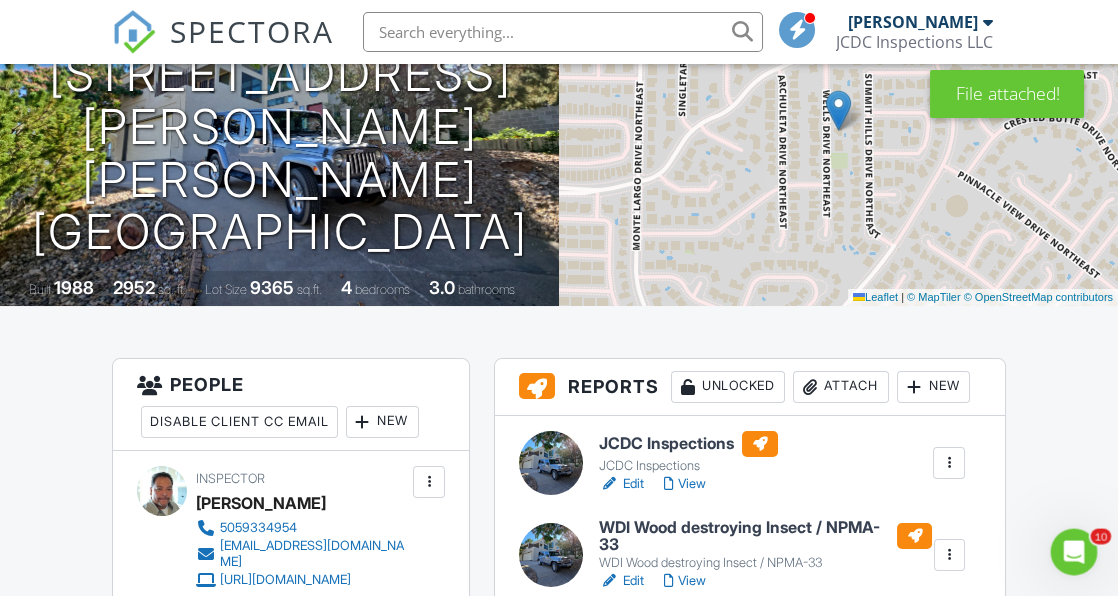 click on "View" at bounding box center [685, 484] 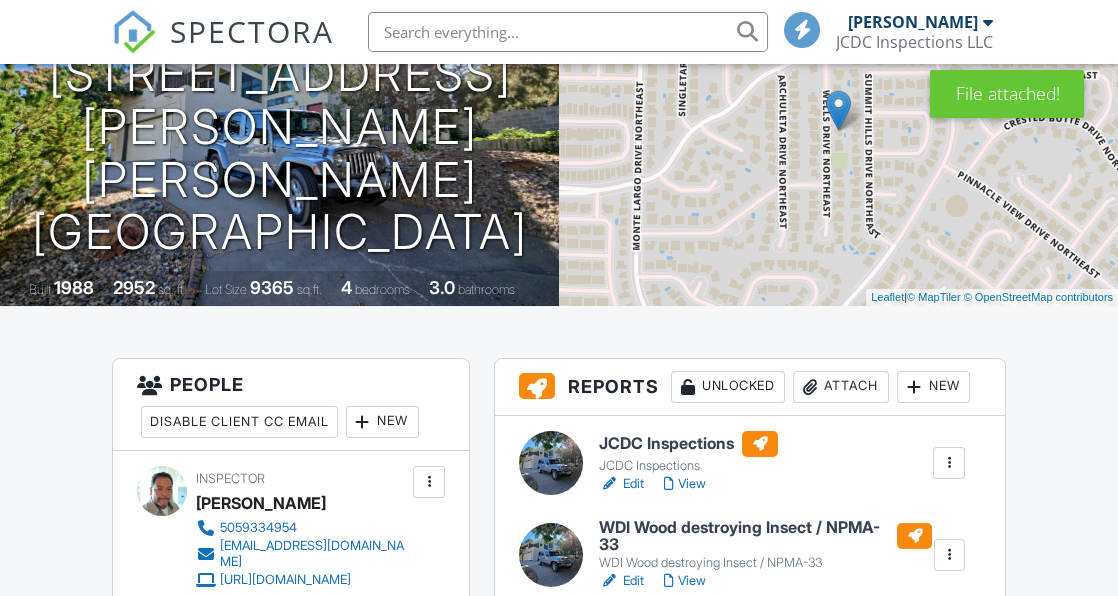scroll, scrollTop: 269, scrollLeft: 0, axis: vertical 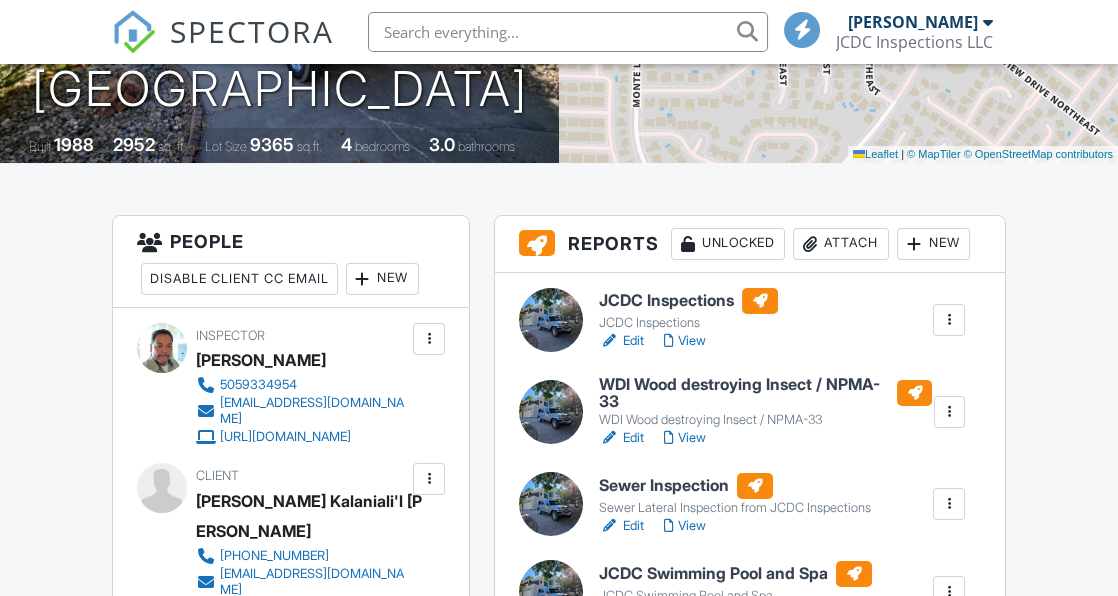 click on "View" at bounding box center [685, 341] 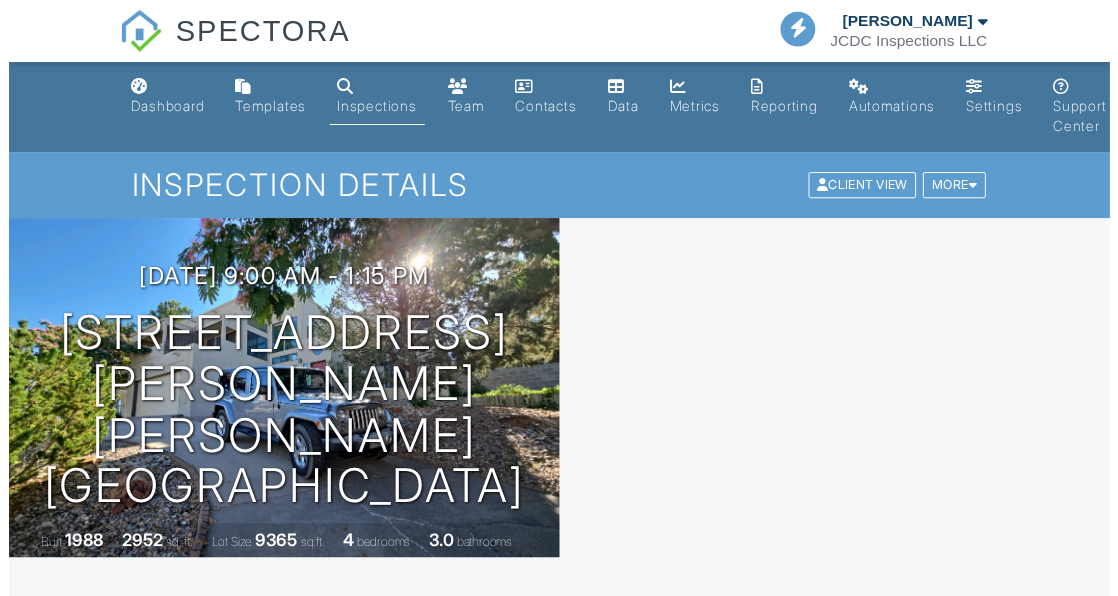 scroll, scrollTop: 362, scrollLeft: 0, axis: vertical 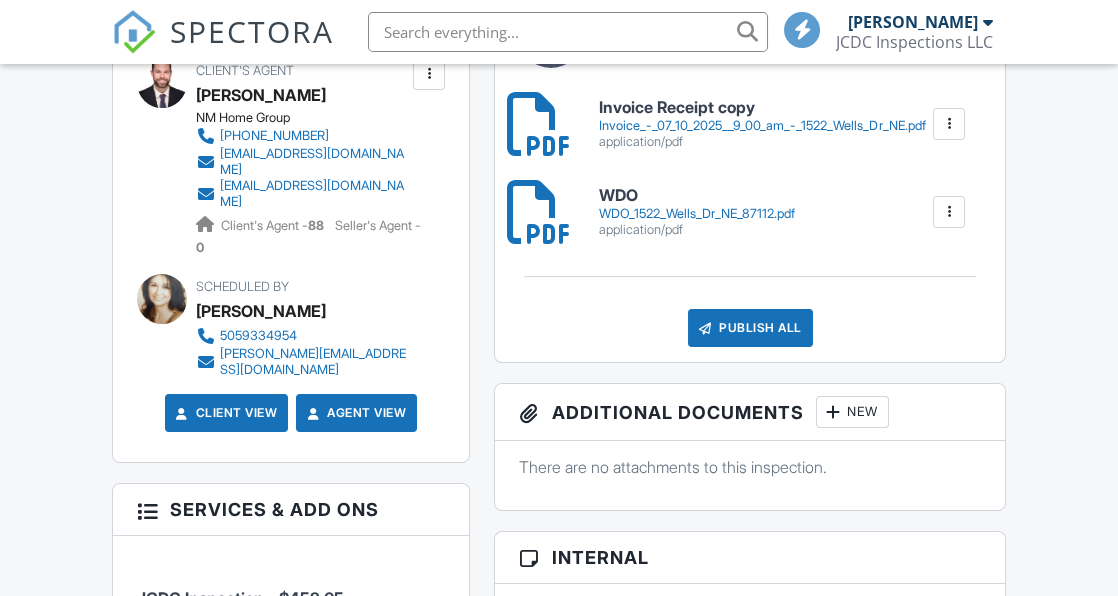 click on "Publish All" at bounding box center [750, 328] 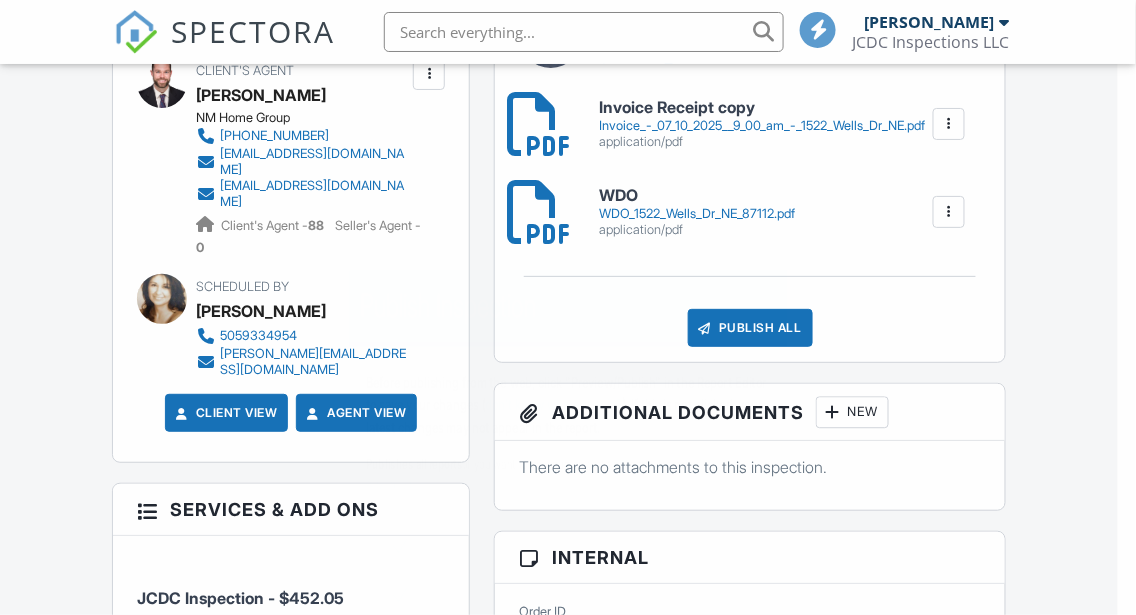 scroll, scrollTop: 0, scrollLeft: 0, axis: both 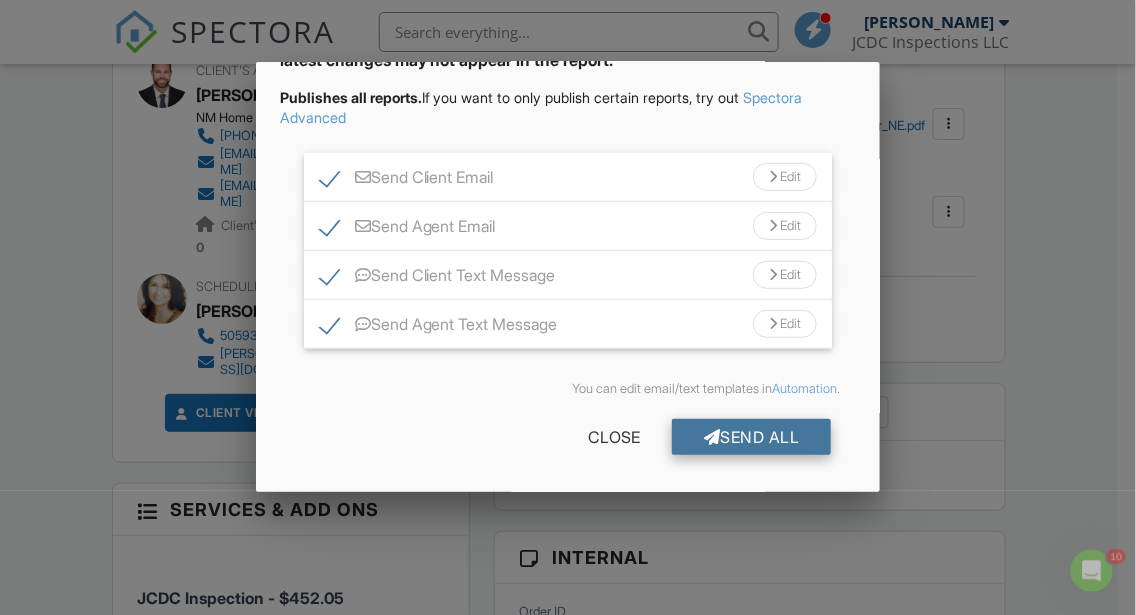 click on "Send All" at bounding box center (752, 437) 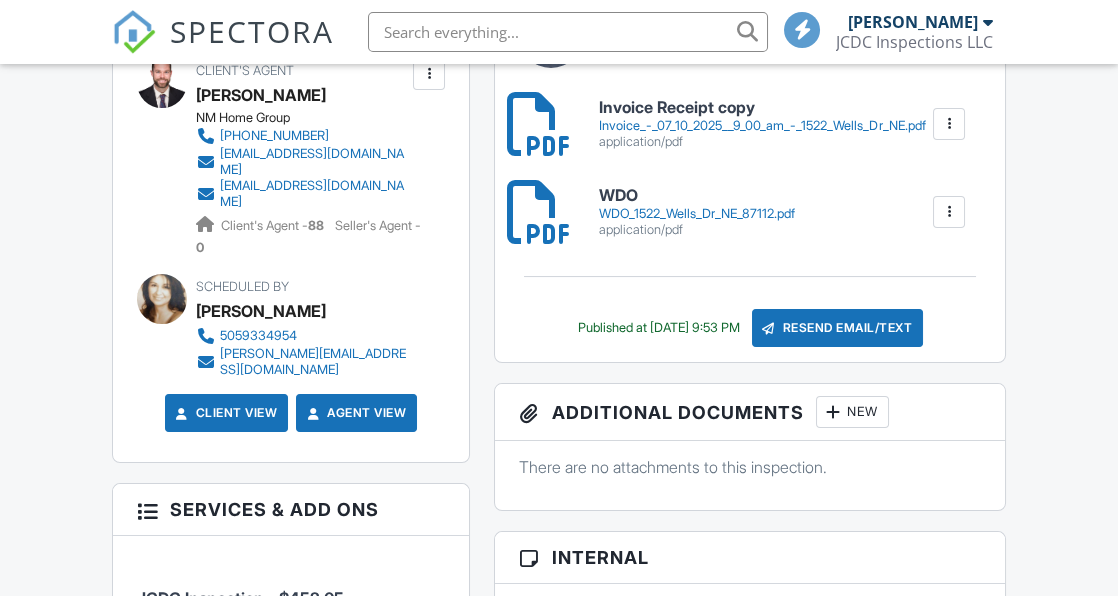 scroll, scrollTop: 968, scrollLeft: 0, axis: vertical 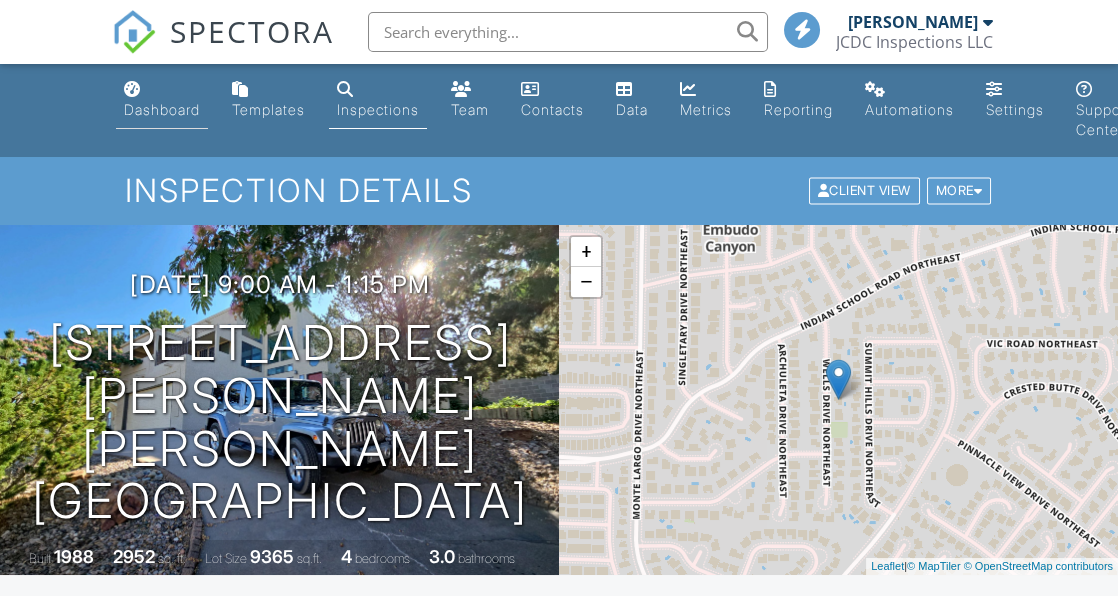 click on "Dashboard" at bounding box center [162, 109] 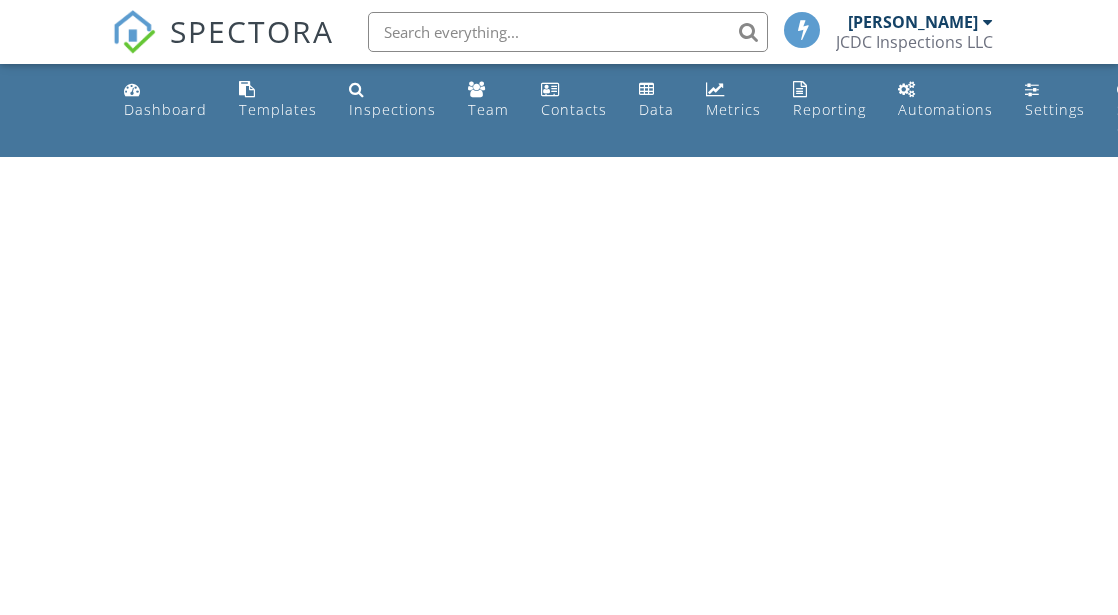 scroll, scrollTop: 0, scrollLeft: 0, axis: both 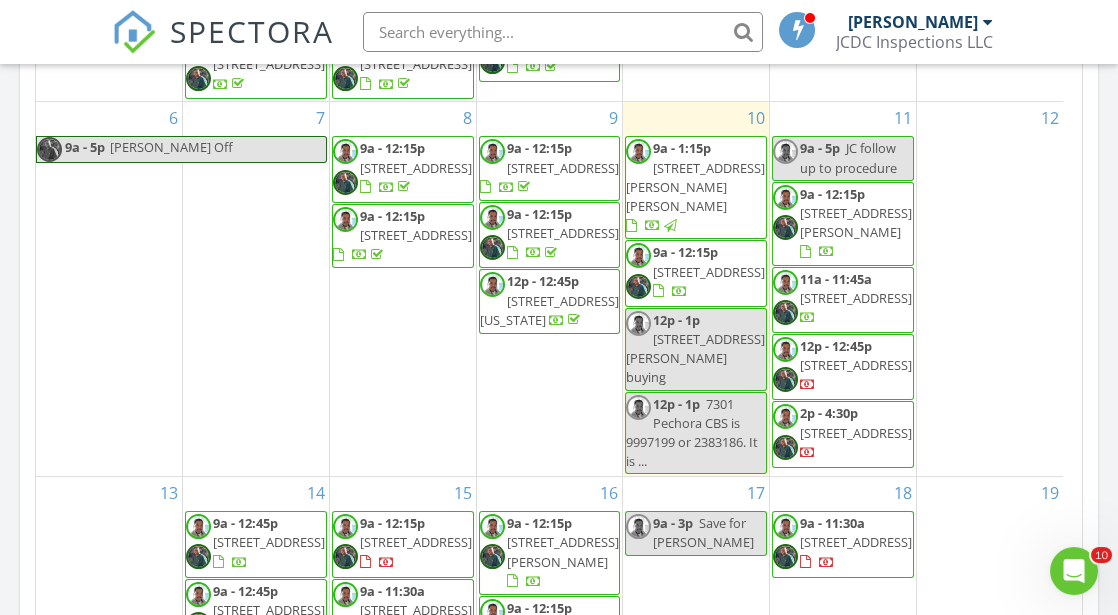 click on "7301 Pechora Dr NE, Rio Rancho 87144" at bounding box center [856, 222] 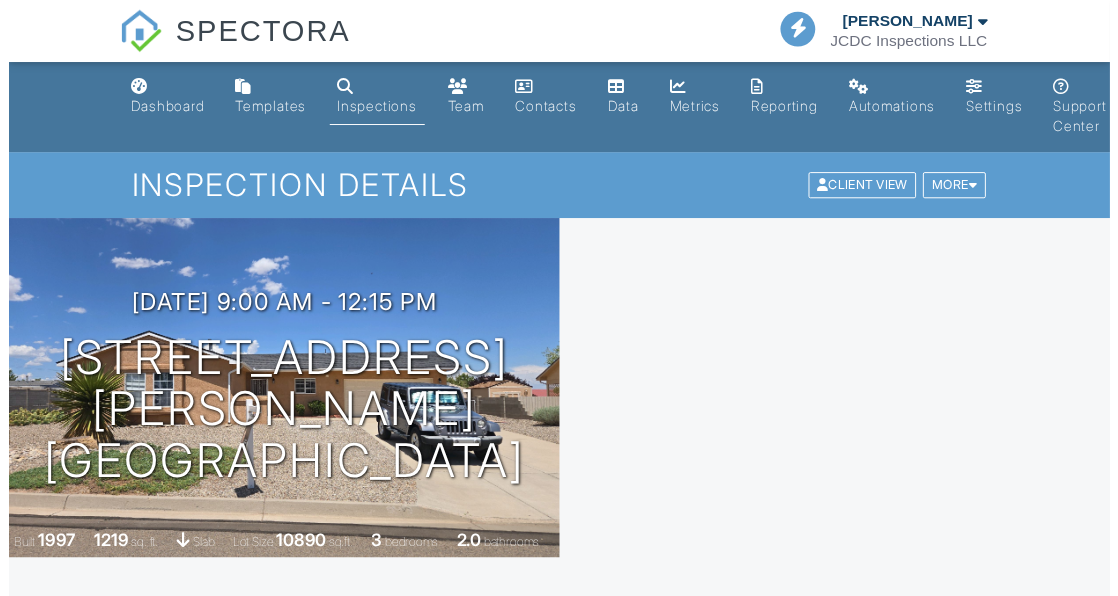 scroll, scrollTop: 0, scrollLeft: 0, axis: both 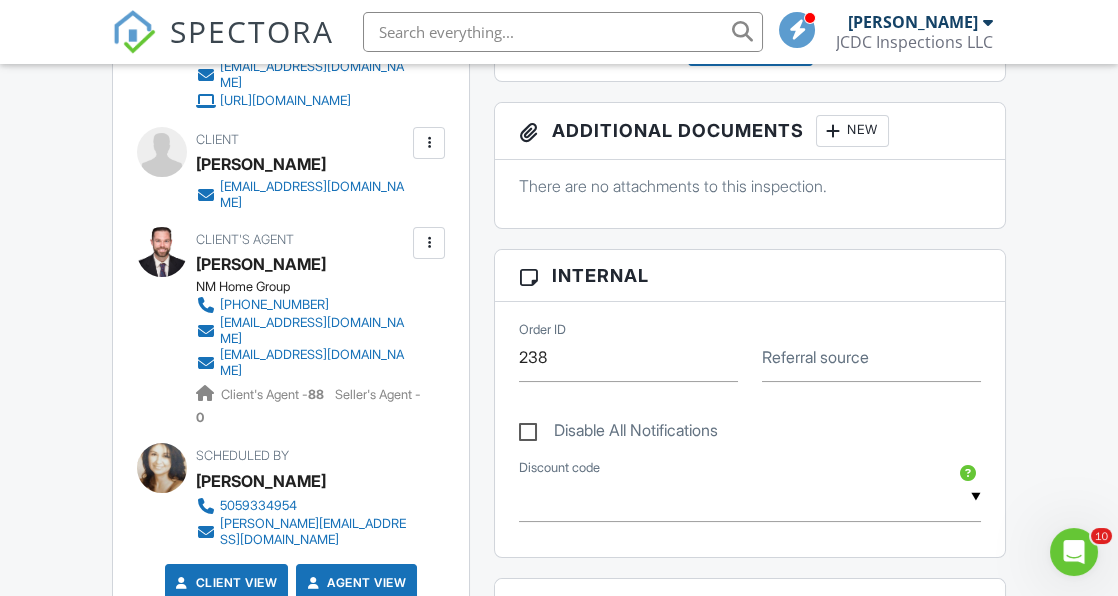 drag, startPoint x: 1123, startPoint y: 56, endPoint x: 1117, endPoint y: 202, distance: 146.12323 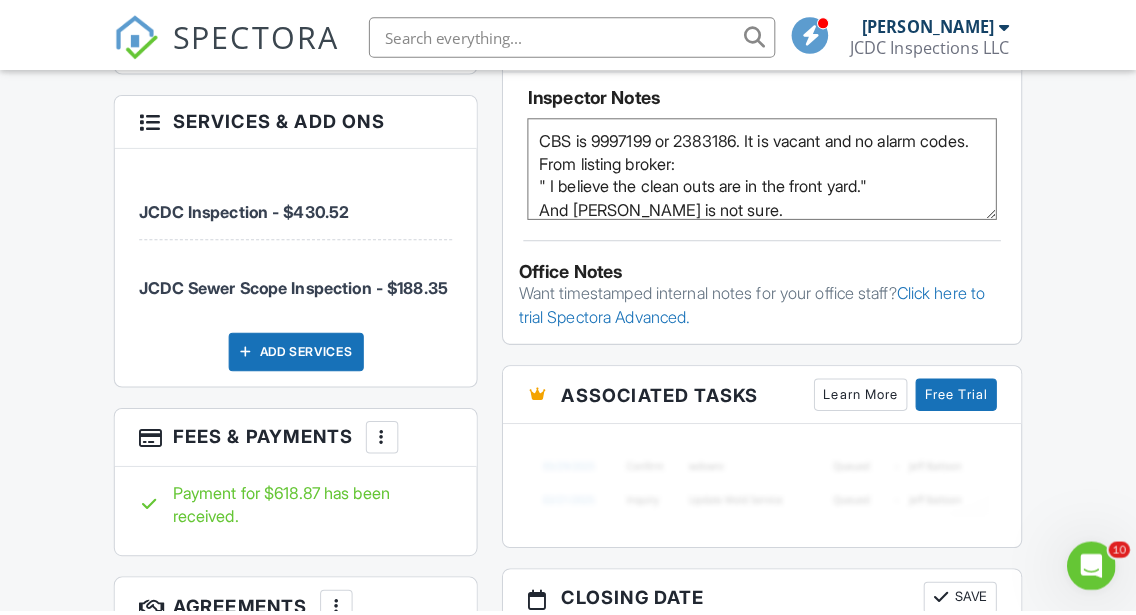 scroll, scrollTop: 1459, scrollLeft: 0, axis: vertical 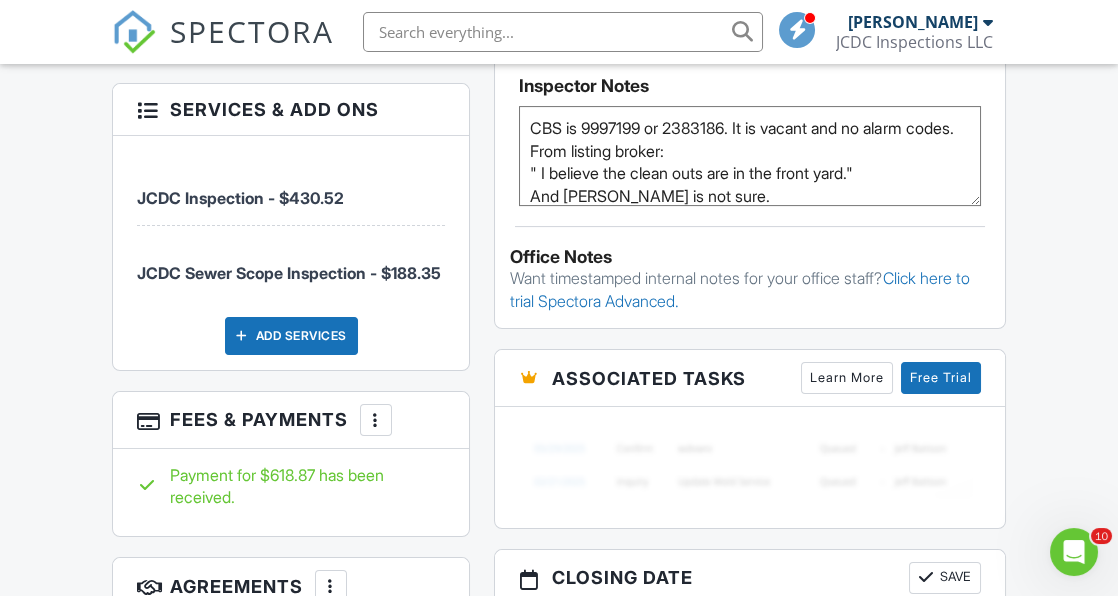 click at bounding box center (376, 420) 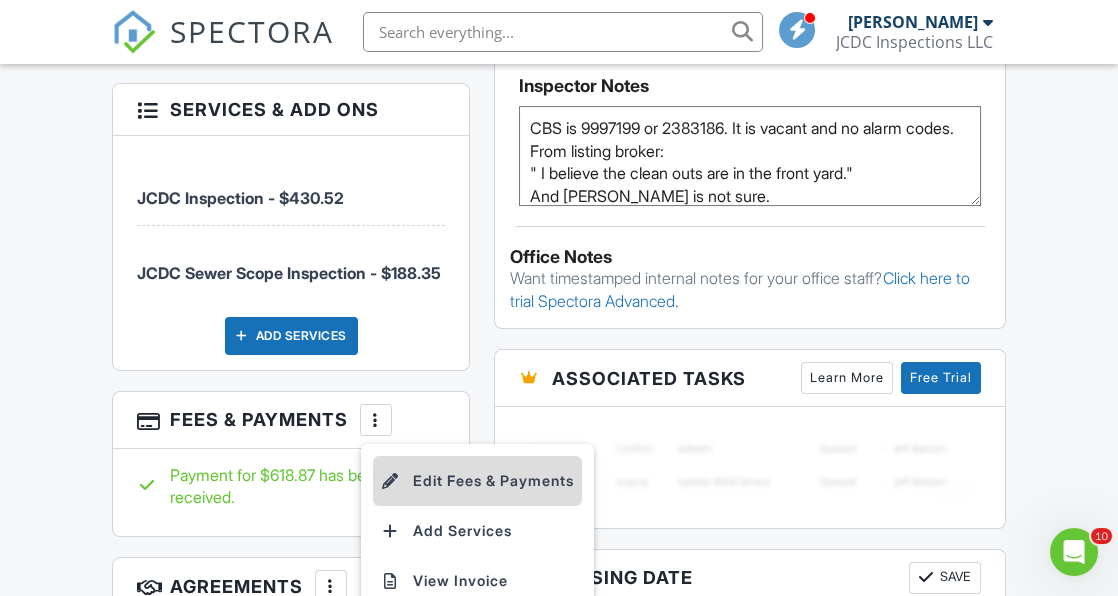 click on "Edit Fees & Payments" at bounding box center [477, 481] 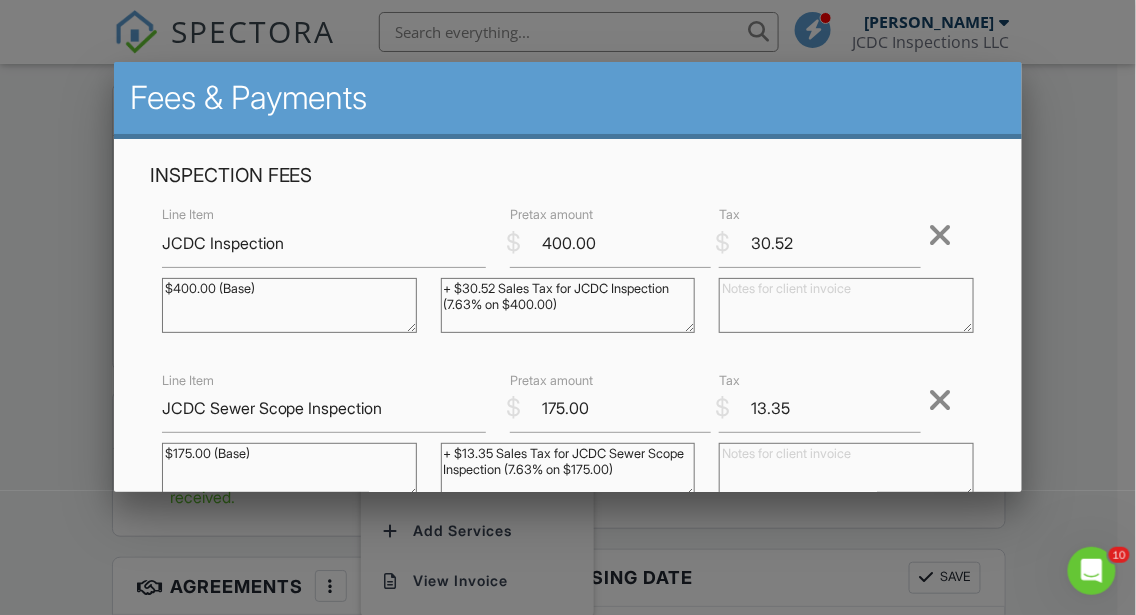 click at bounding box center (846, 305) 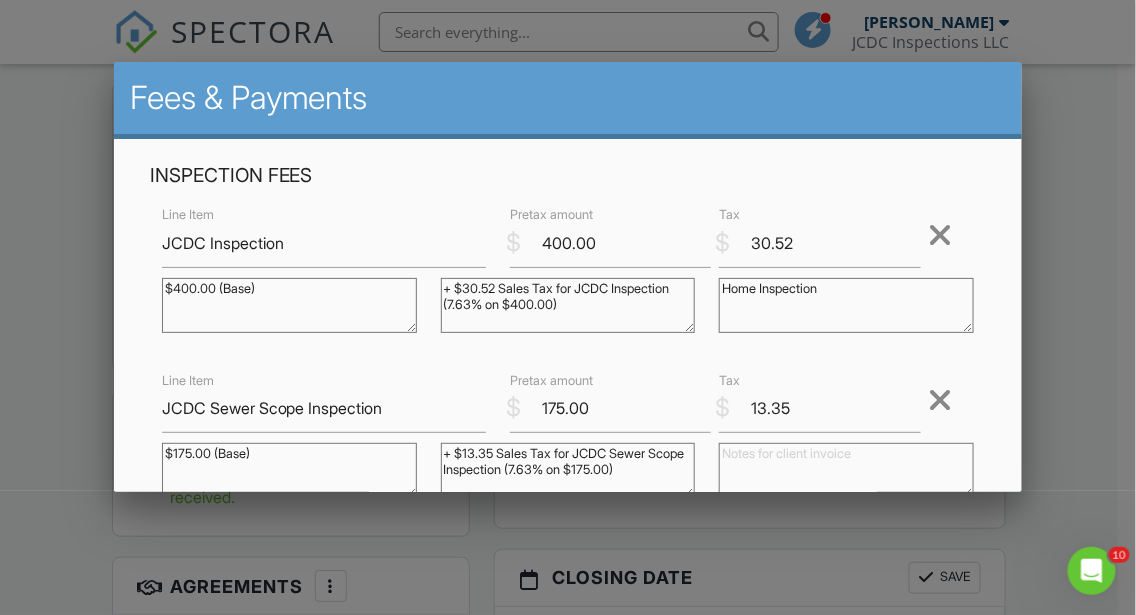 type on "Home Inspection" 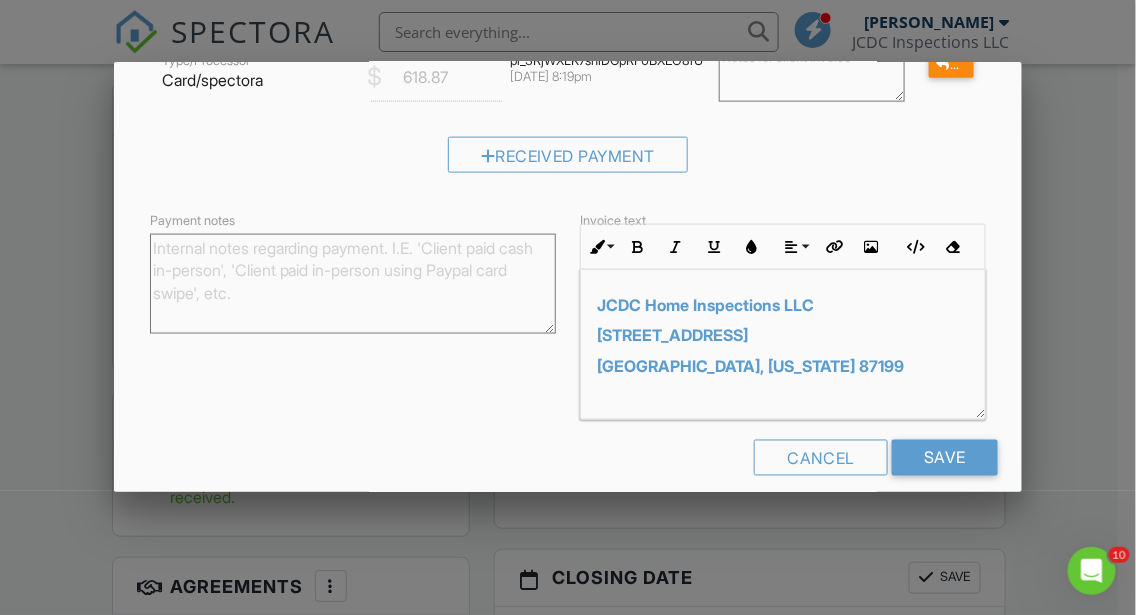 scroll, scrollTop: 611, scrollLeft: 0, axis: vertical 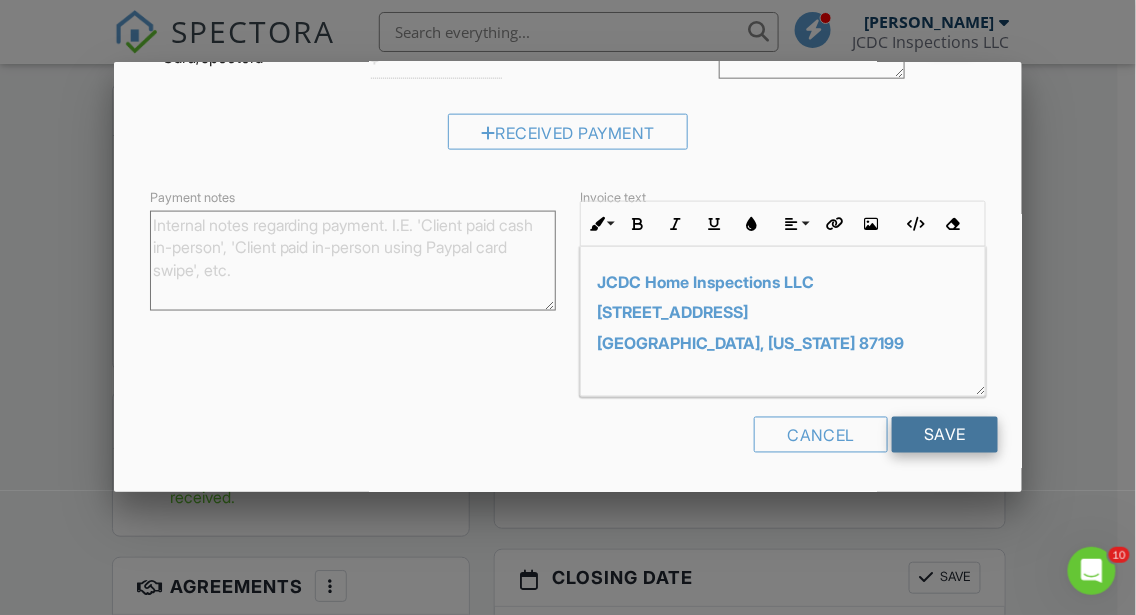 type on "Sewer Scope Inspection lateral to city main" 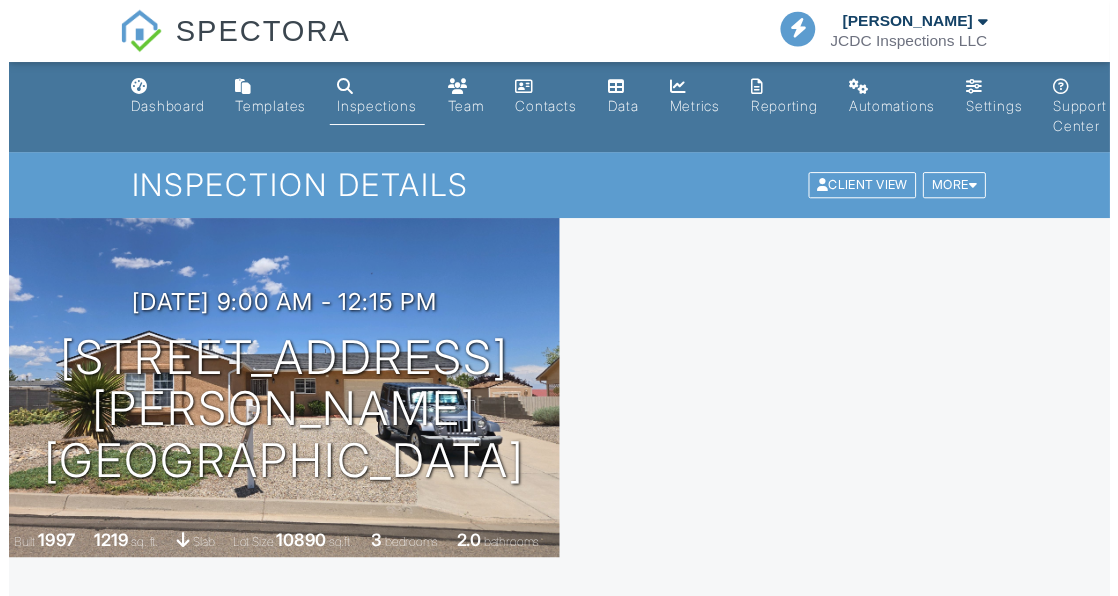 scroll, scrollTop: 0, scrollLeft: 0, axis: both 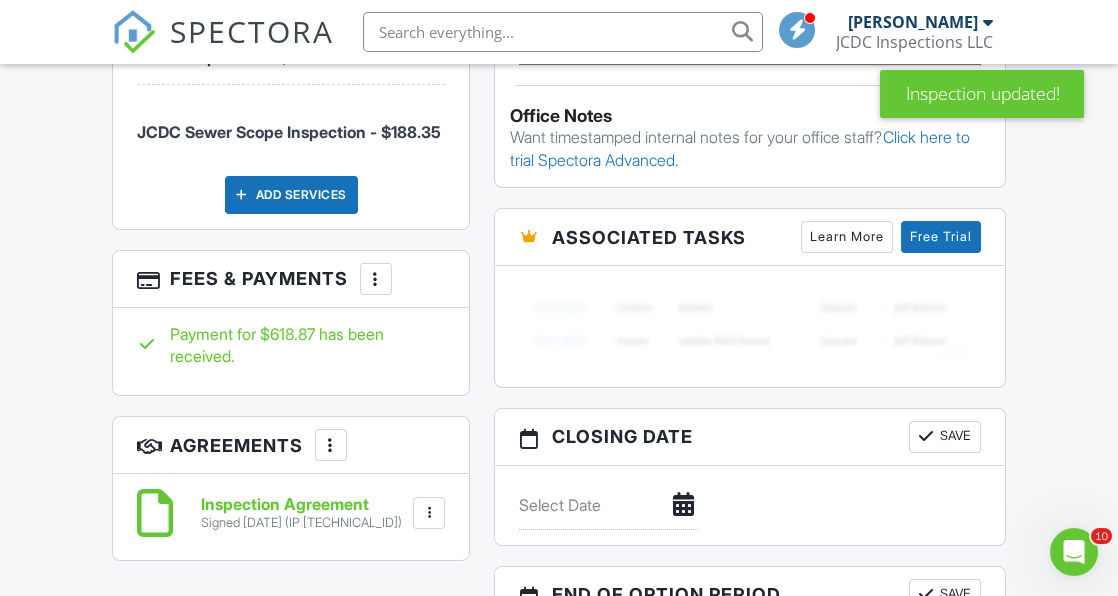 click at bounding box center [376, 279] 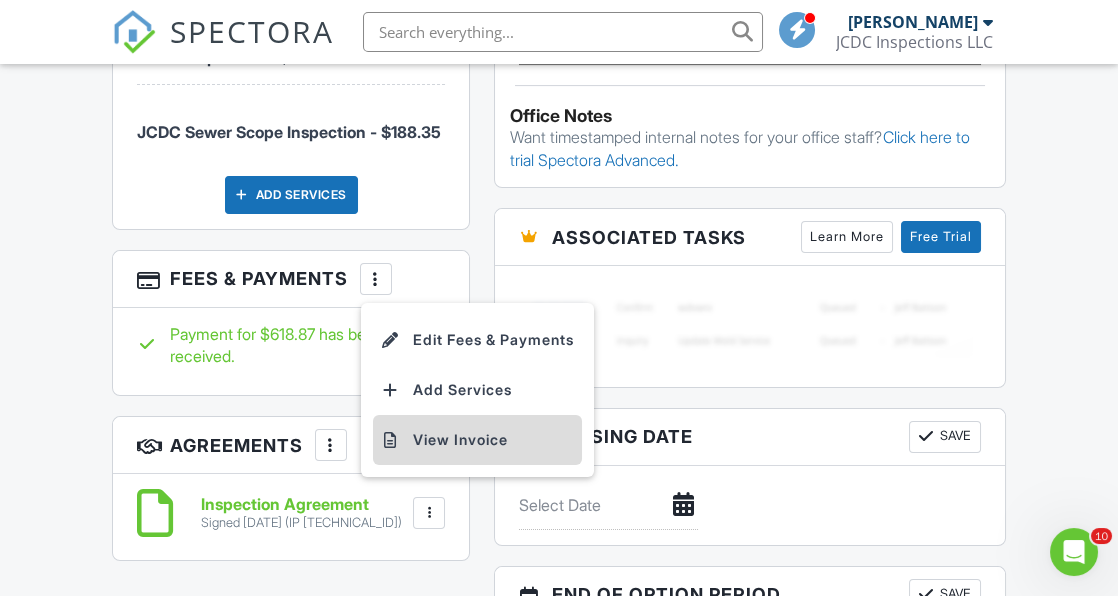 click on "View Invoice" at bounding box center (477, 440) 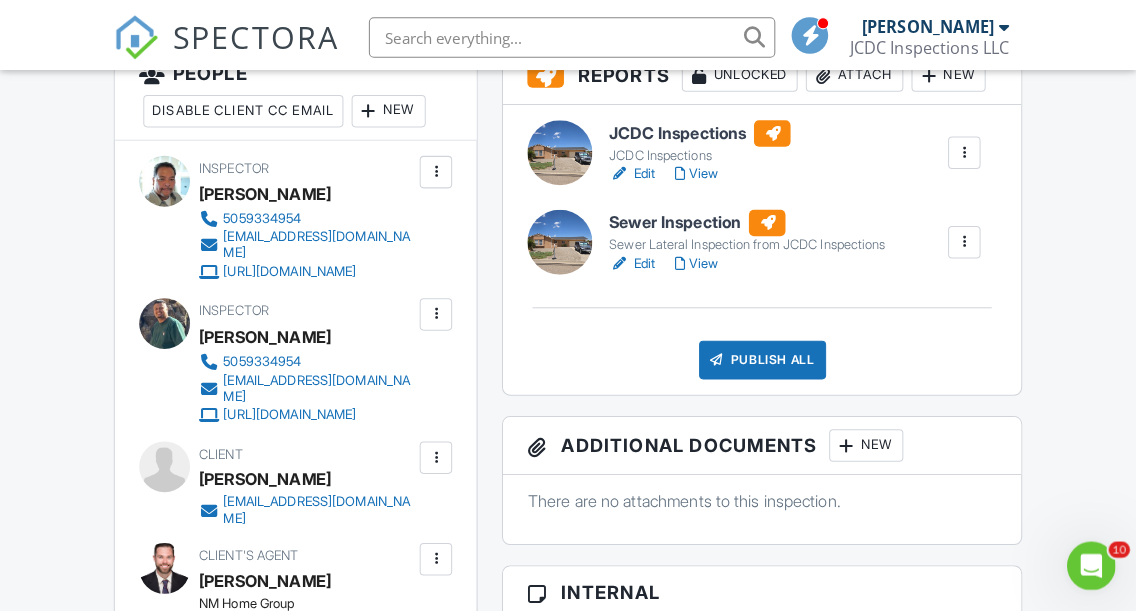 scroll, scrollTop: 549, scrollLeft: 0, axis: vertical 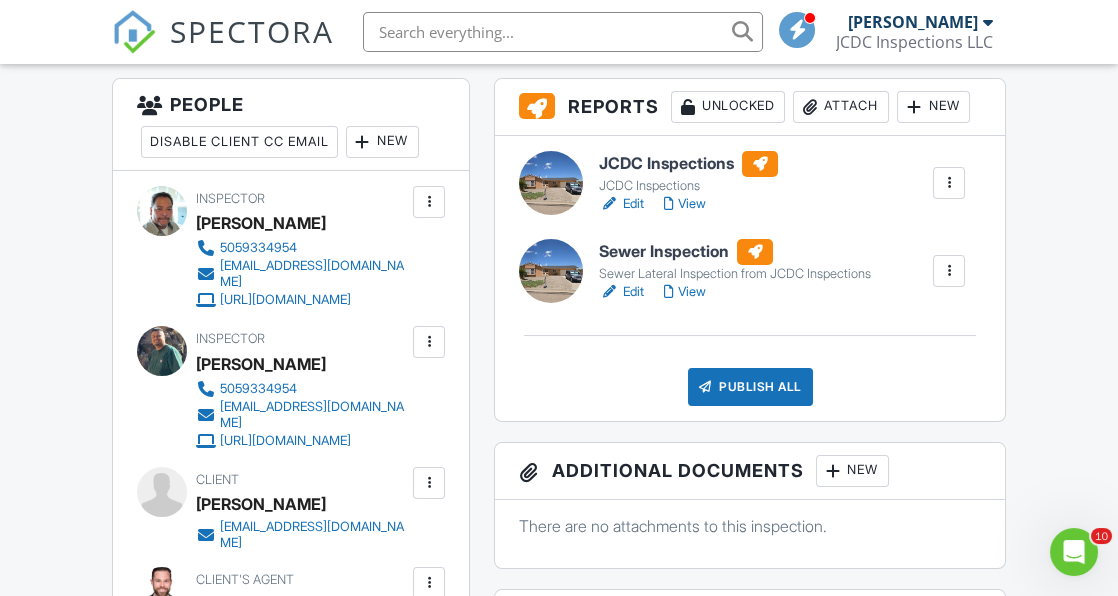 click on "Attach" at bounding box center (841, 107) 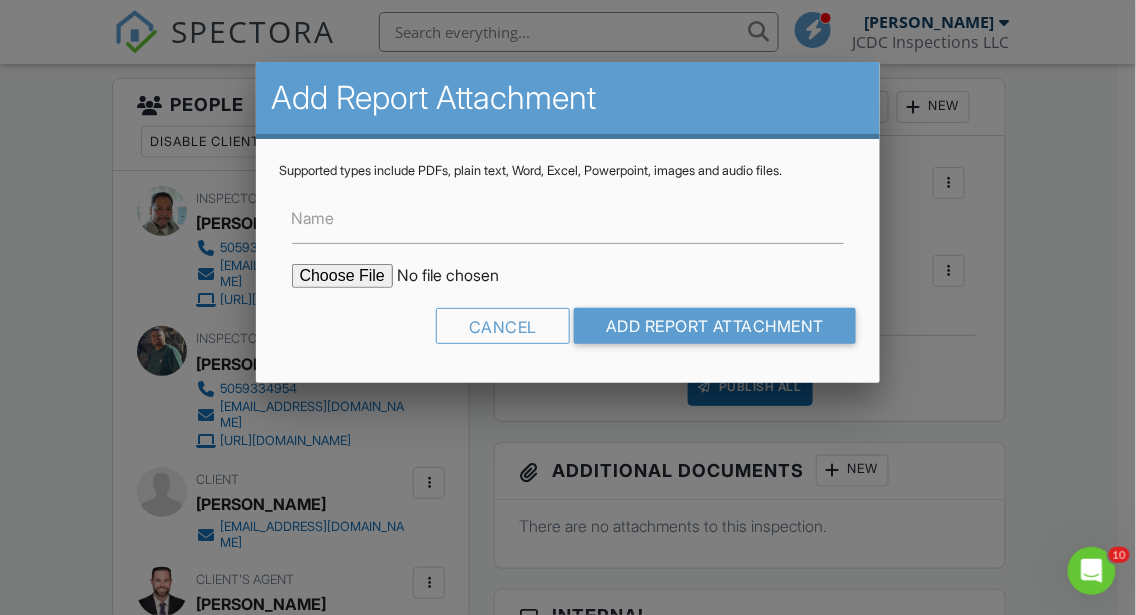 click at bounding box center (462, 276) 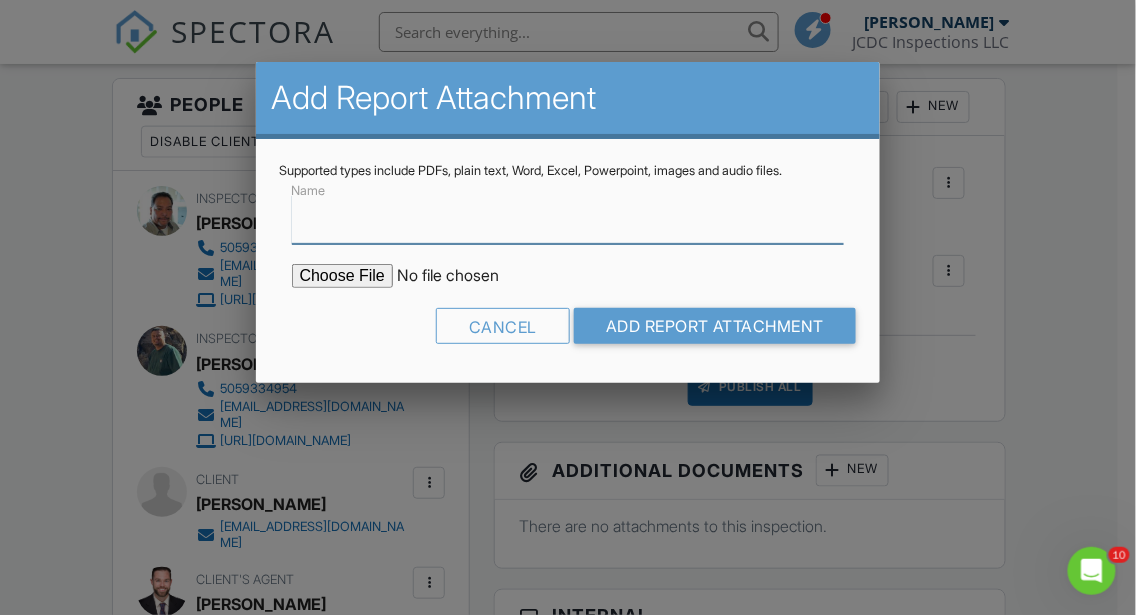 click on "Name" at bounding box center [568, 219] 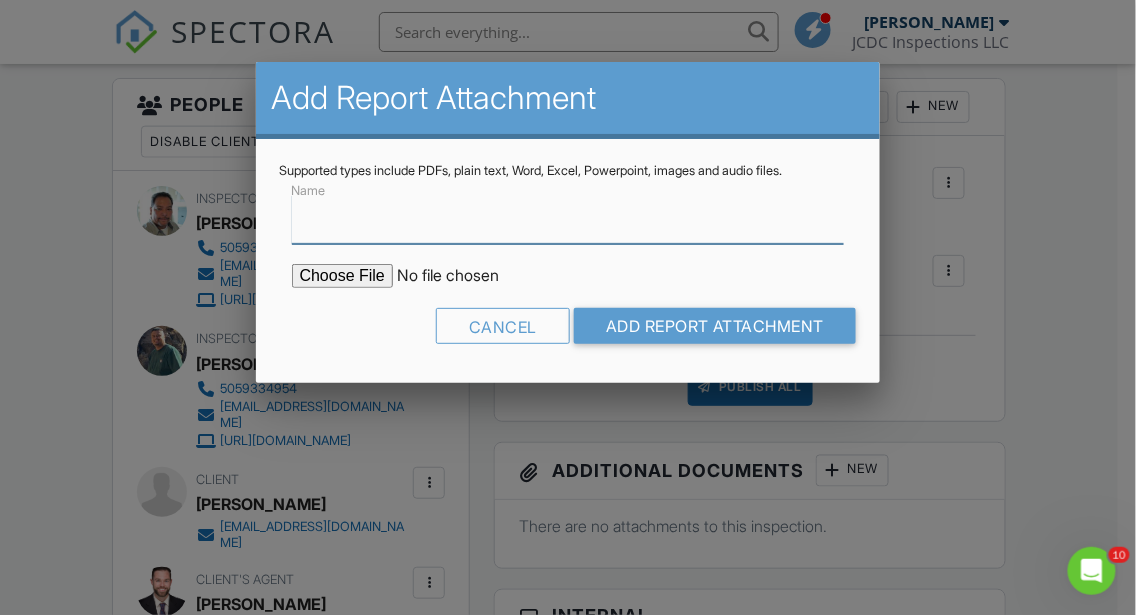 type on "Invoice Receipt copy" 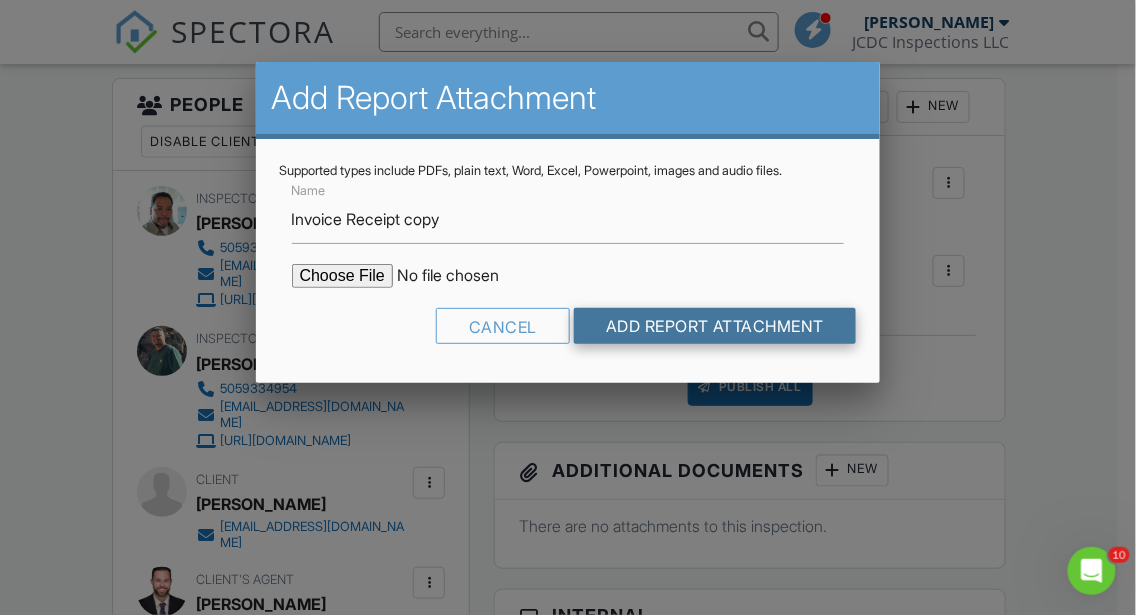 click on "Add Report Attachment" at bounding box center (715, 326) 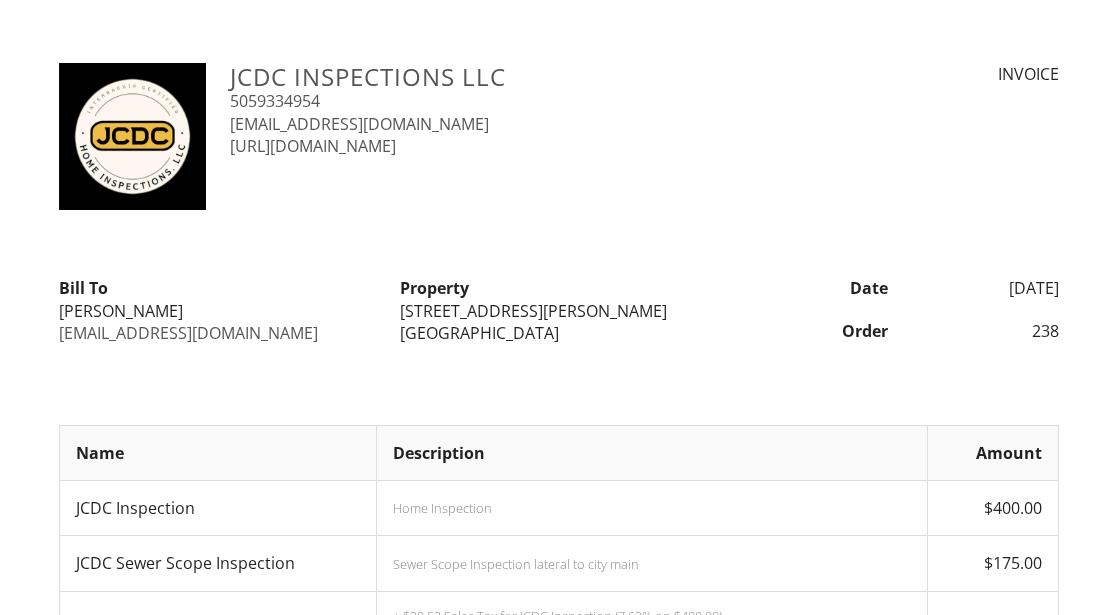 scroll, scrollTop: 0, scrollLeft: 0, axis: both 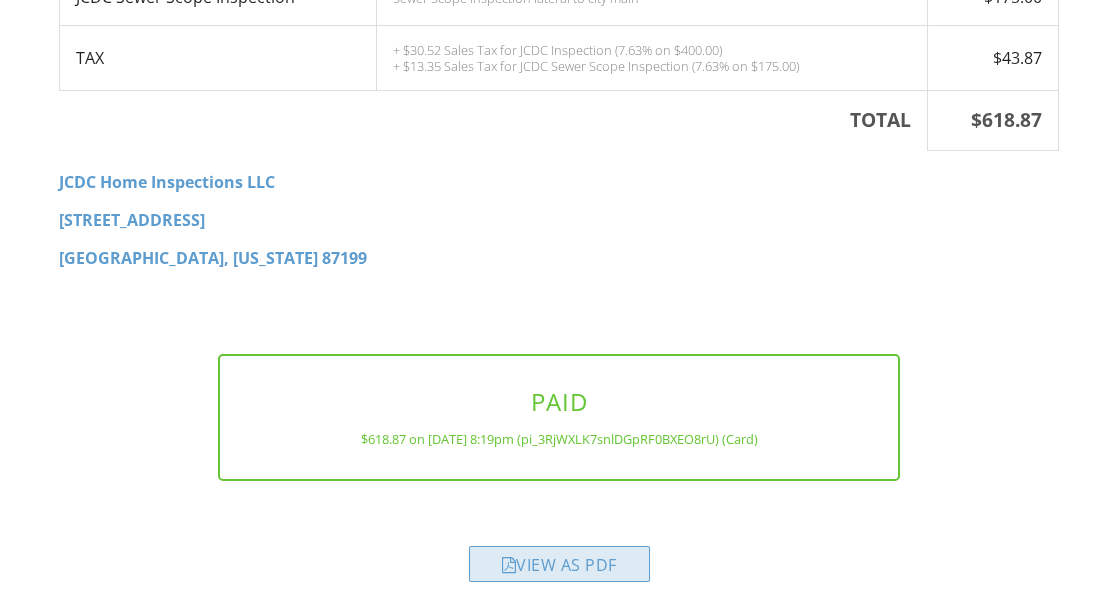 click on "View as PDF" at bounding box center [559, 564] 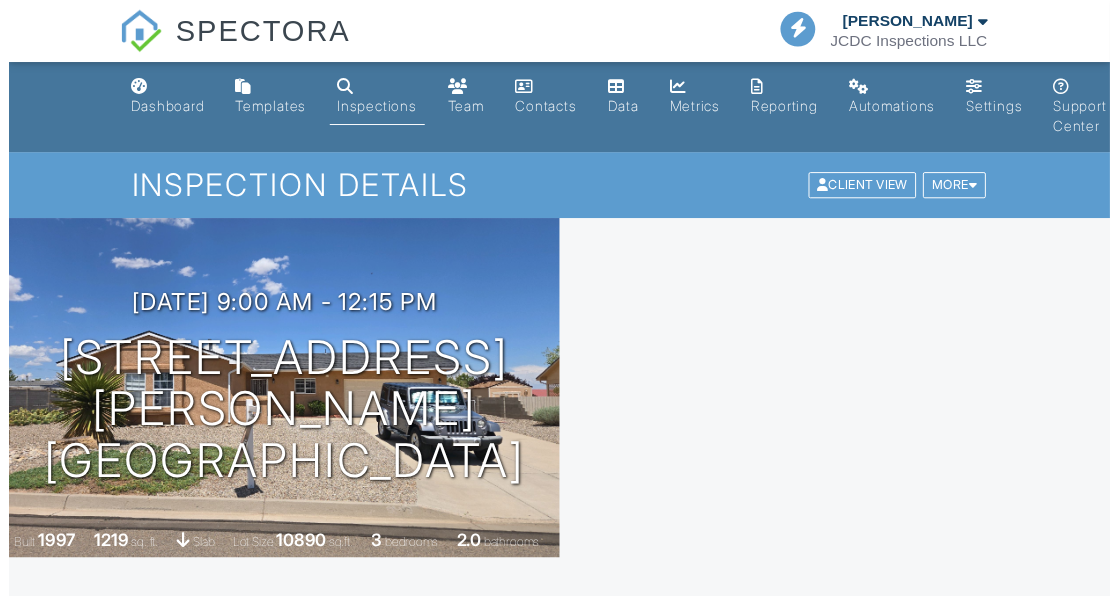scroll, scrollTop: 0, scrollLeft: 0, axis: both 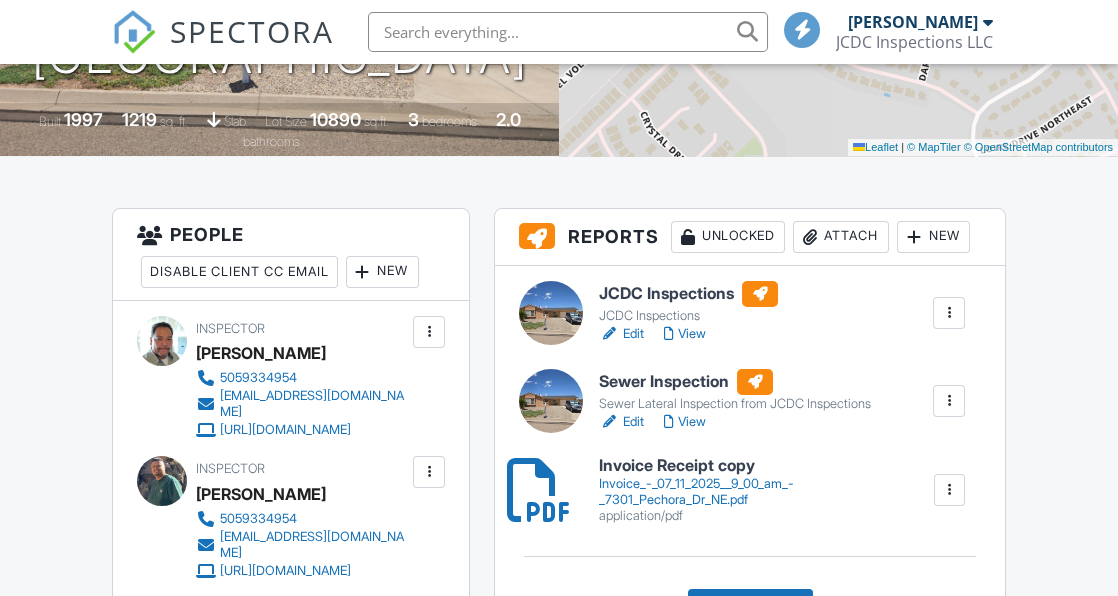 click on "View" at bounding box center [685, 422] 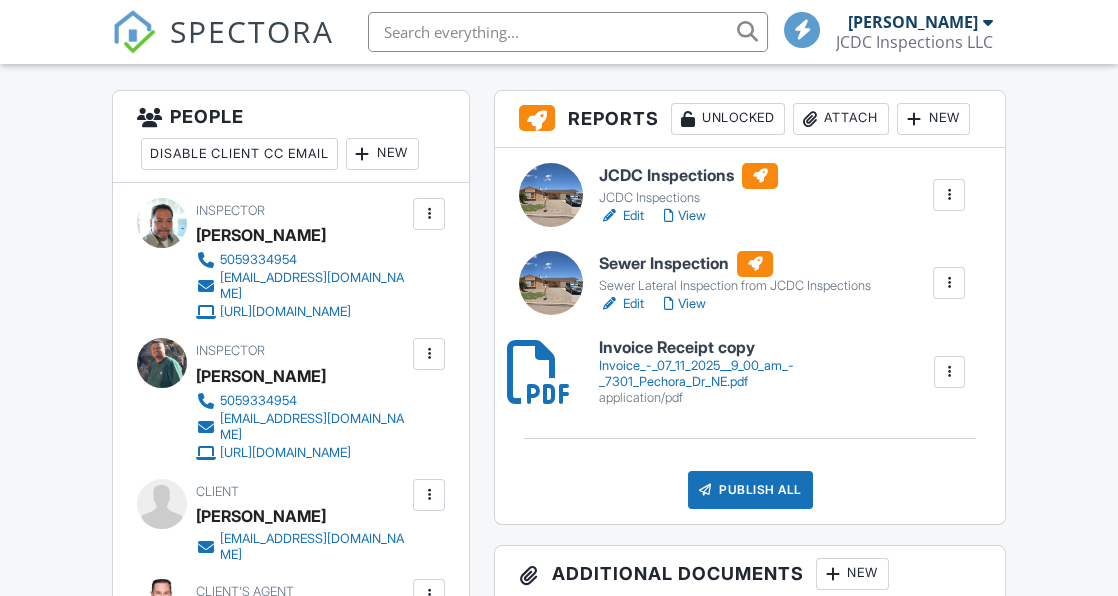 scroll, scrollTop: 537, scrollLeft: 0, axis: vertical 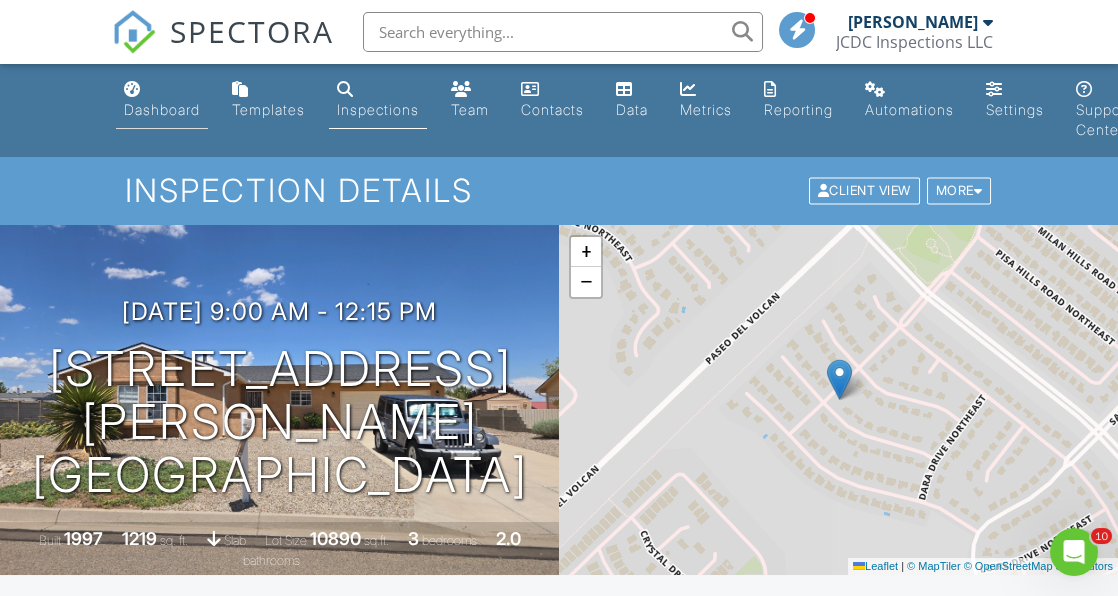 click on "Dashboard" at bounding box center (162, 109) 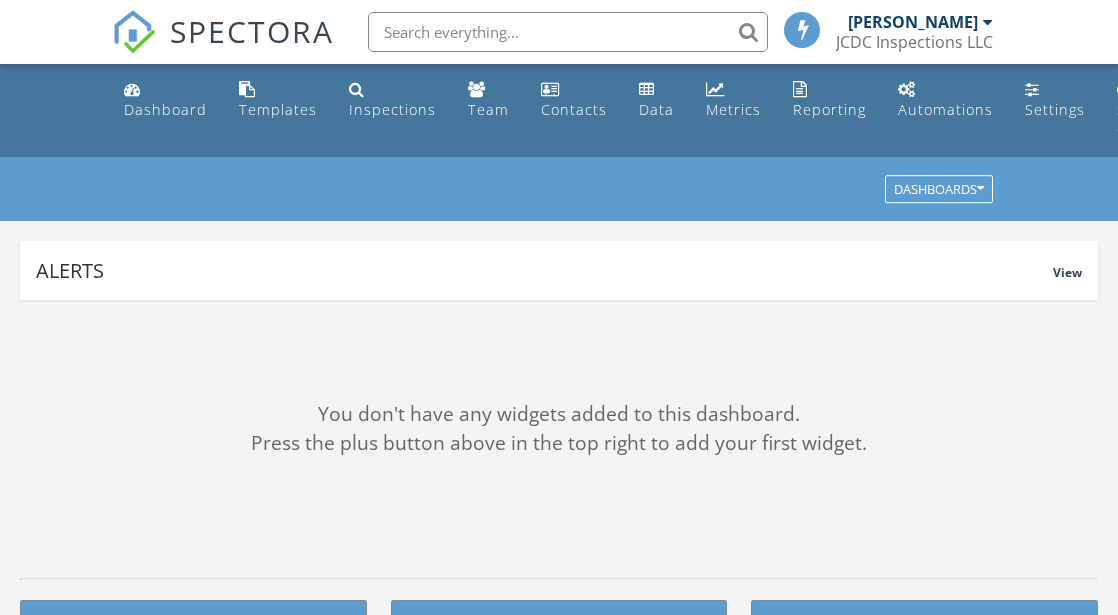 scroll, scrollTop: 0, scrollLeft: 0, axis: both 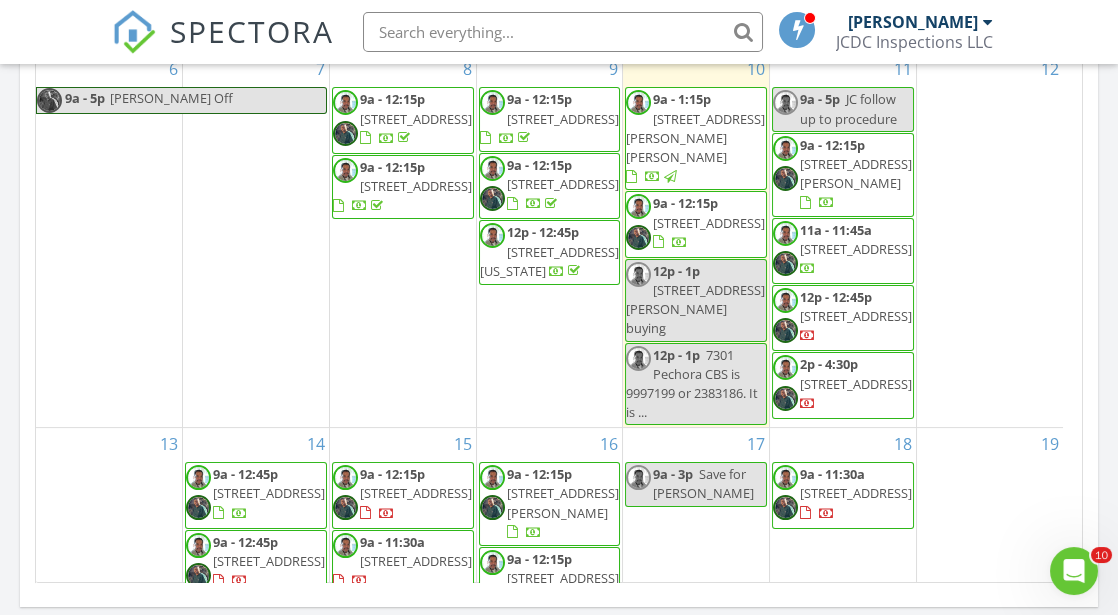 click on "[STREET_ADDRESS]" at bounding box center [856, 249] 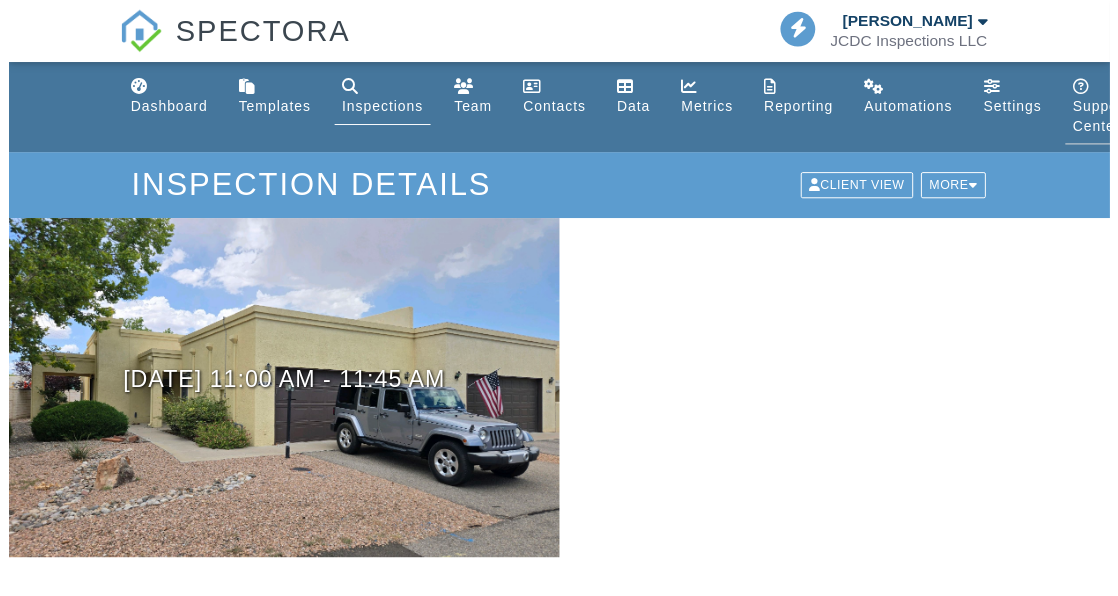 scroll, scrollTop: 0, scrollLeft: 0, axis: both 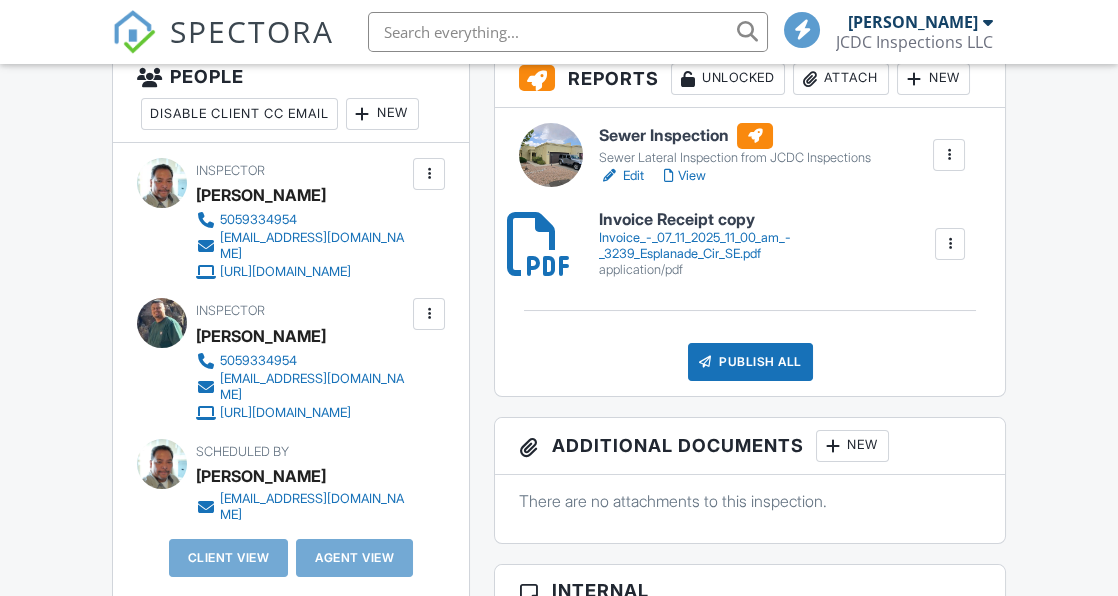 click on "View" at bounding box center [685, 176] 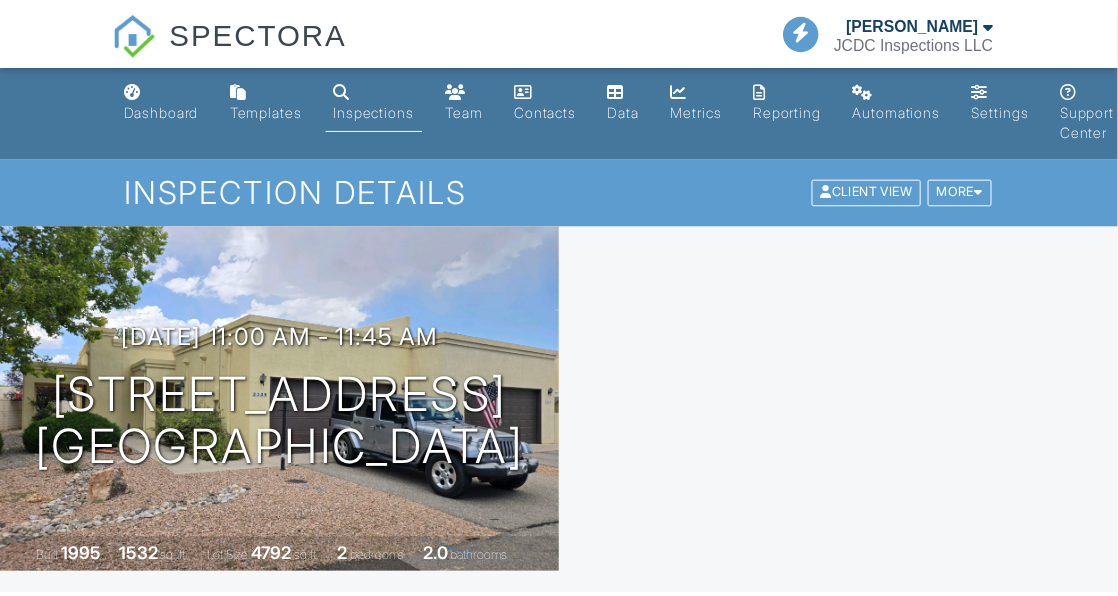 scroll, scrollTop: 577, scrollLeft: 0, axis: vertical 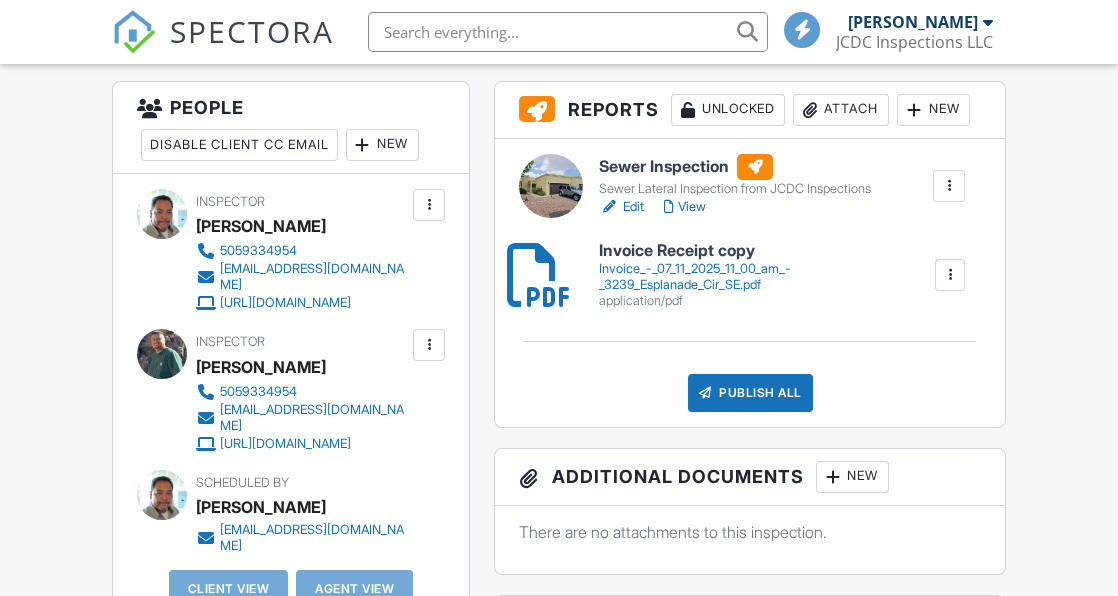 click on "New" at bounding box center [382, 145] 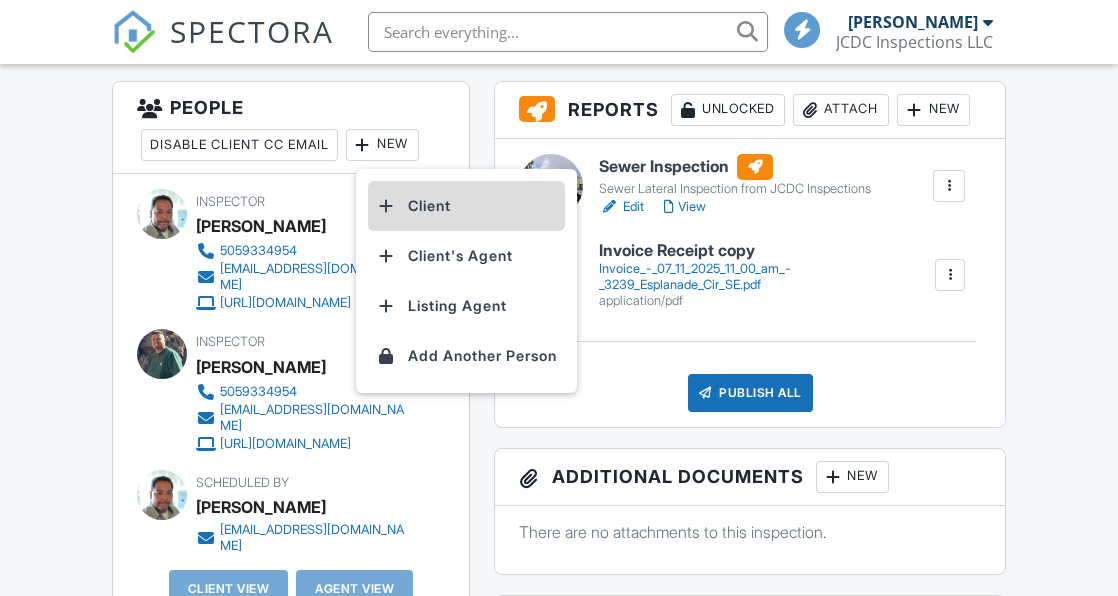 click on "Client" at bounding box center (466, 206) 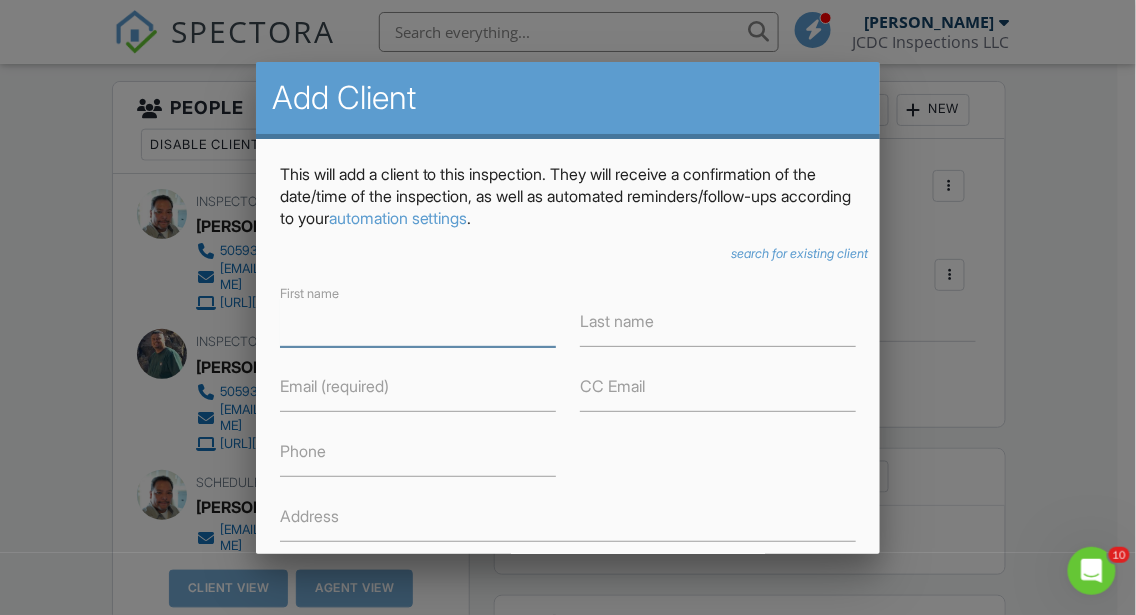 scroll, scrollTop: 0, scrollLeft: 0, axis: both 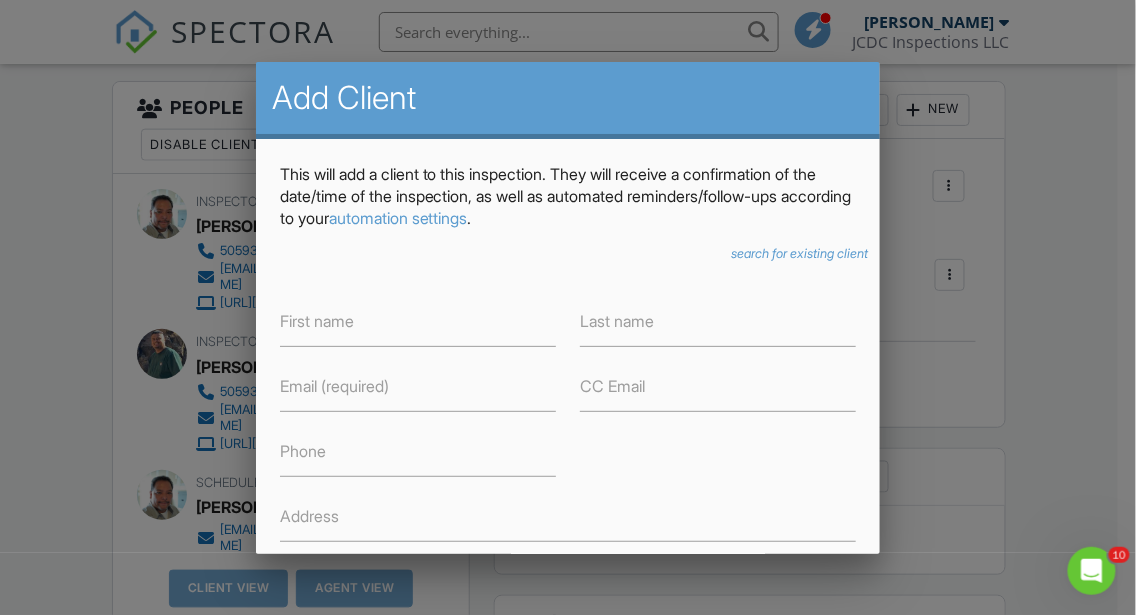 click on "search for existing client" at bounding box center [799, 253] 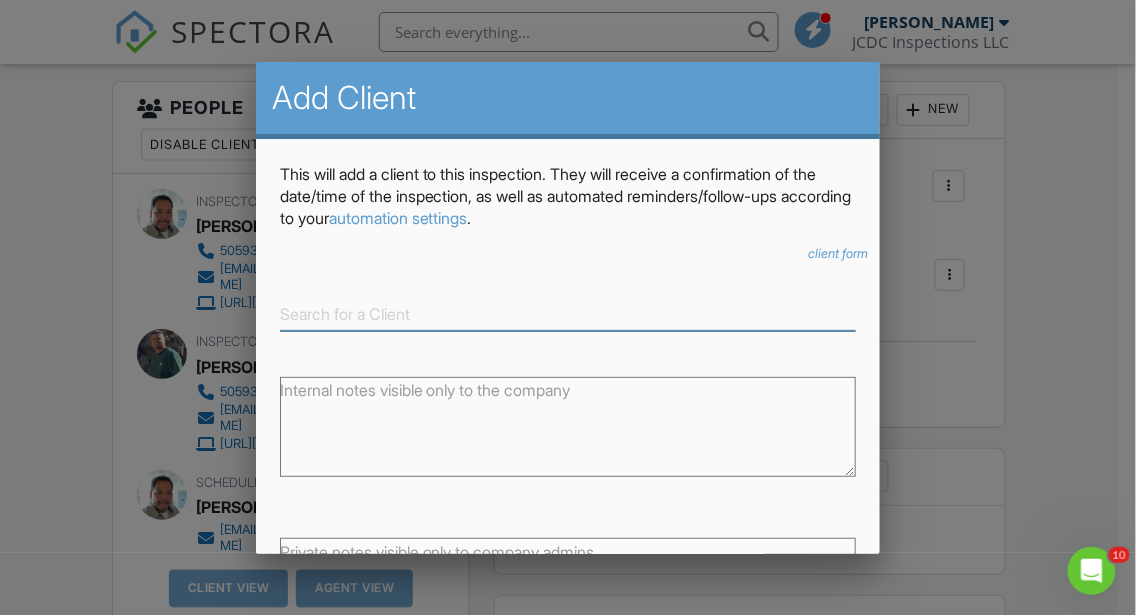 click at bounding box center [568, 314] 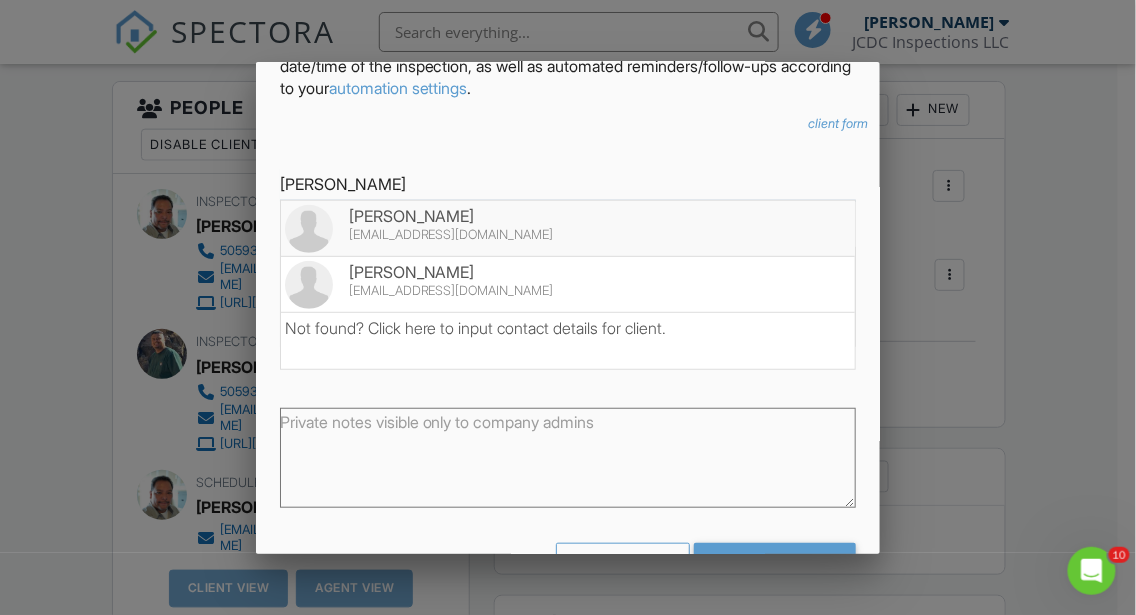 scroll, scrollTop: 86, scrollLeft: 0, axis: vertical 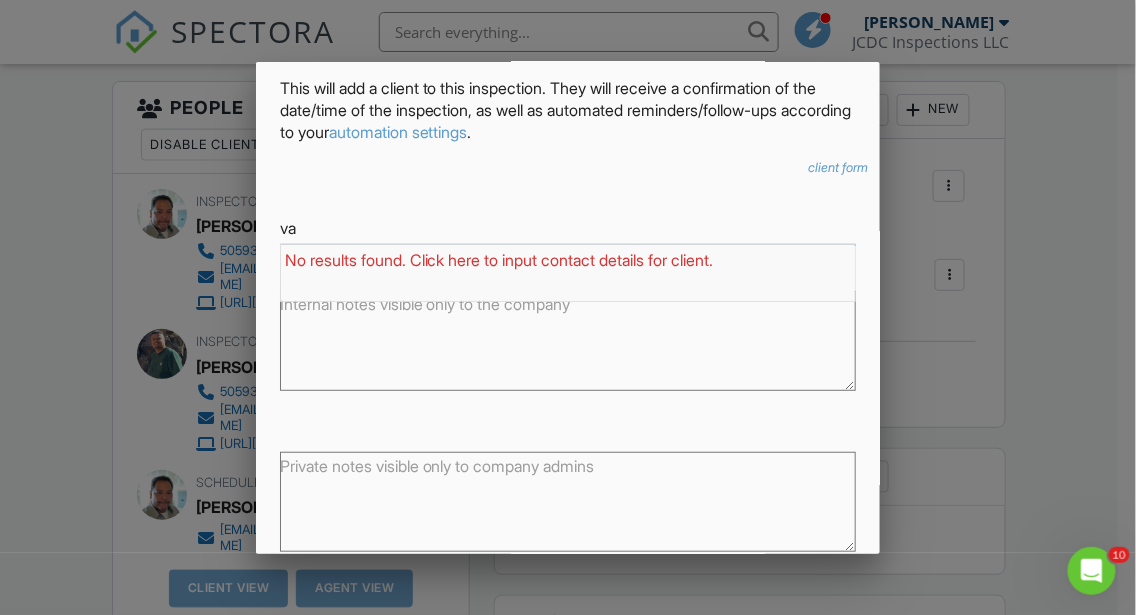 type on "v" 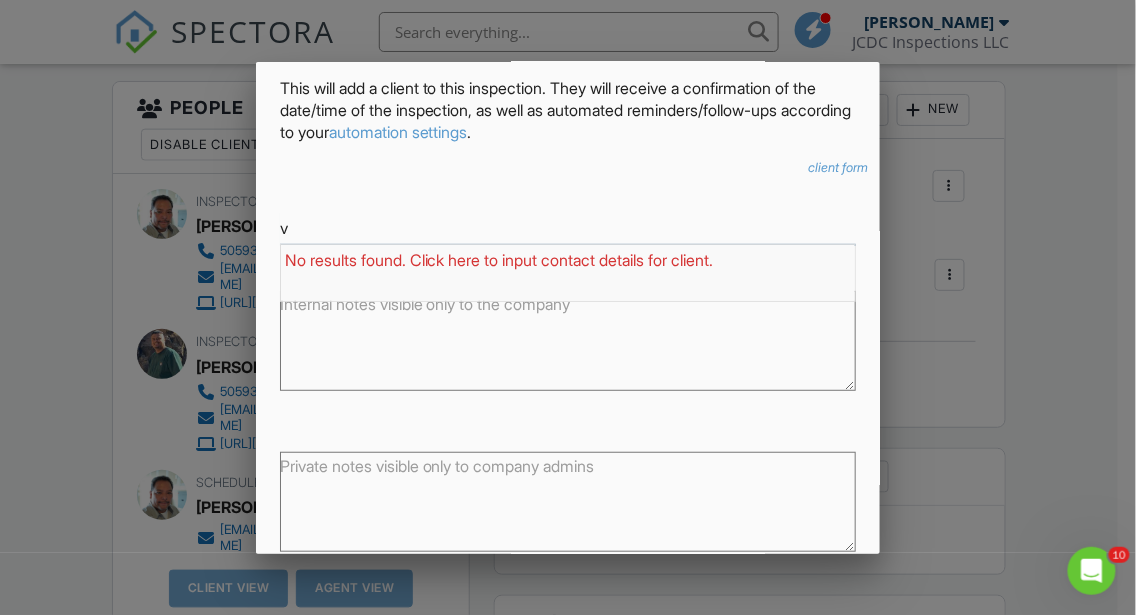 type 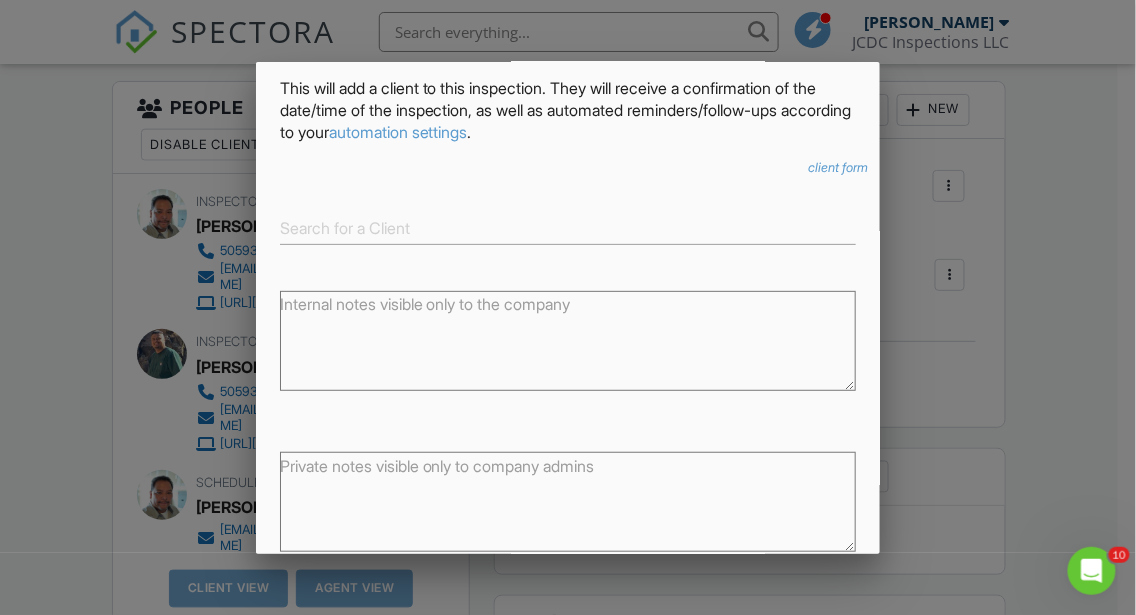 click at bounding box center [568, 284] 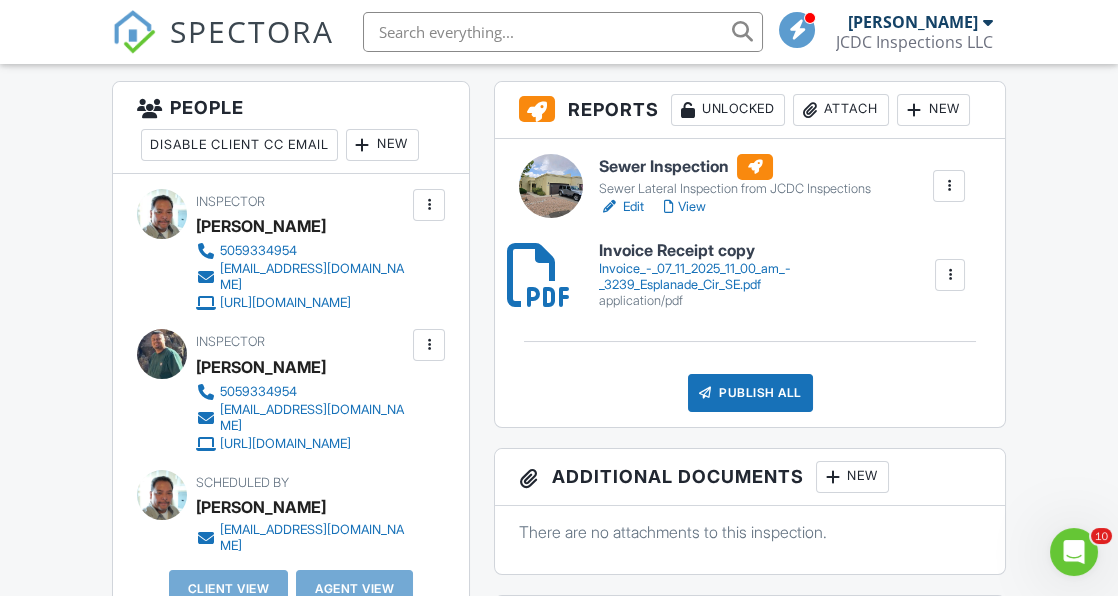 click on "New" at bounding box center [382, 145] 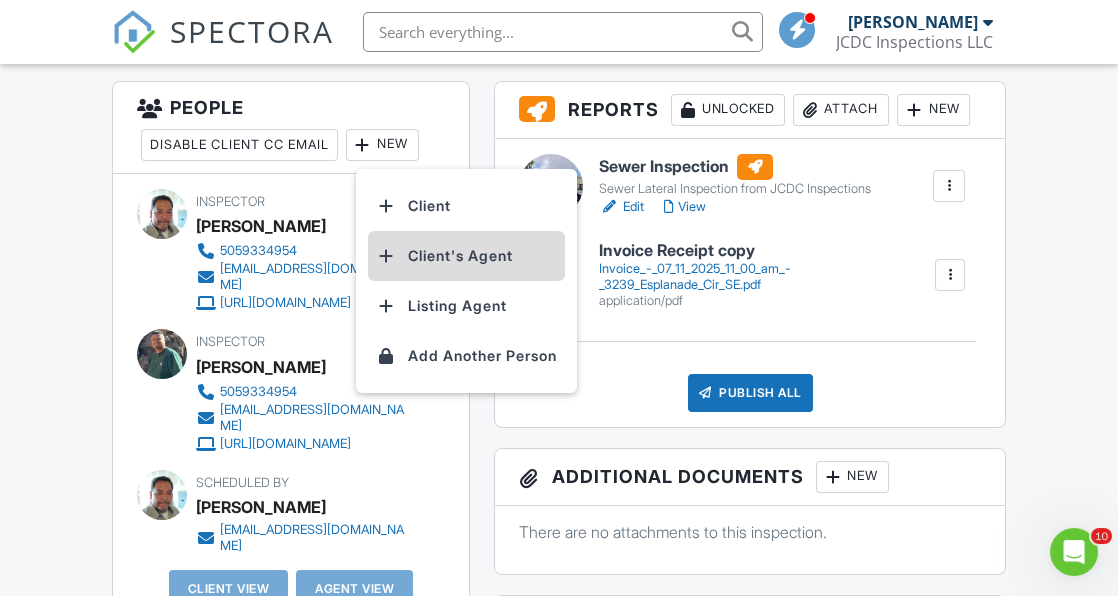 click on "Client's Agent" at bounding box center [466, 256] 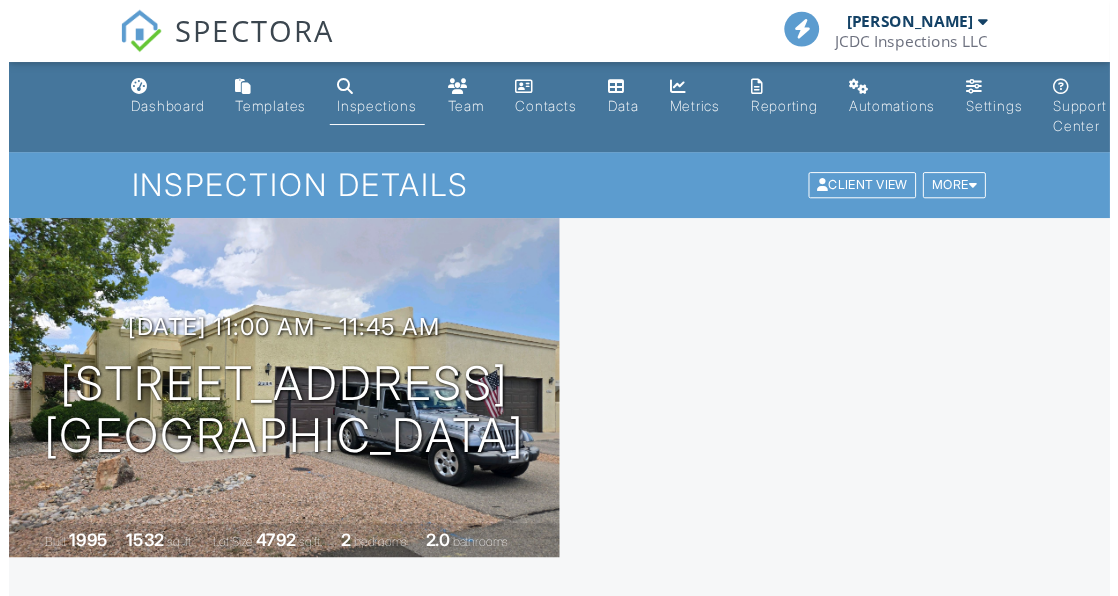 scroll, scrollTop: 546, scrollLeft: 0, axis: vertical 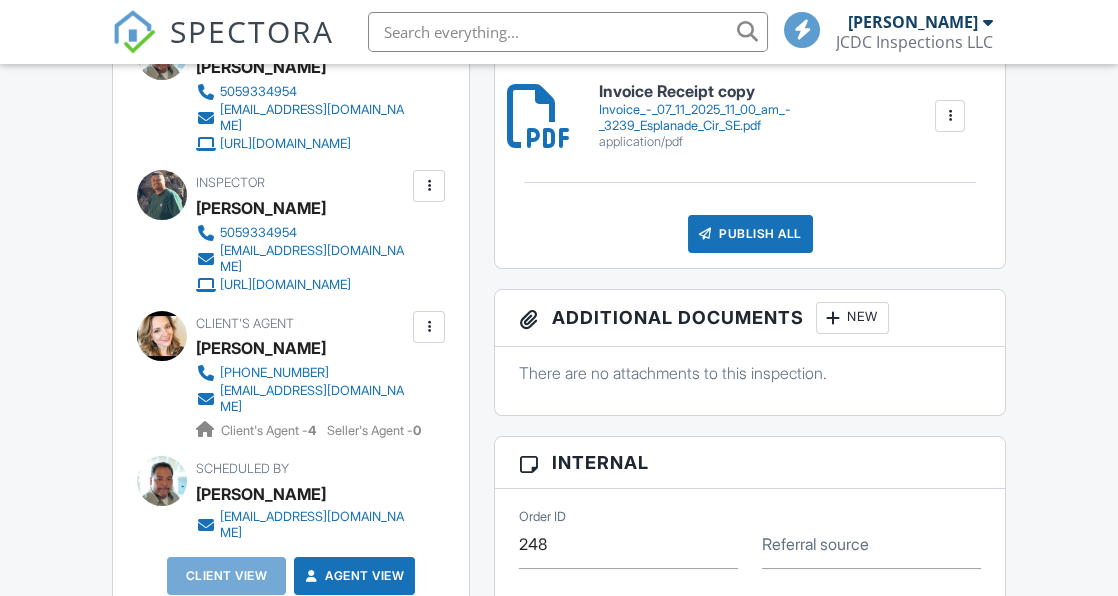 click on "New" at bounding box center (382, -14) 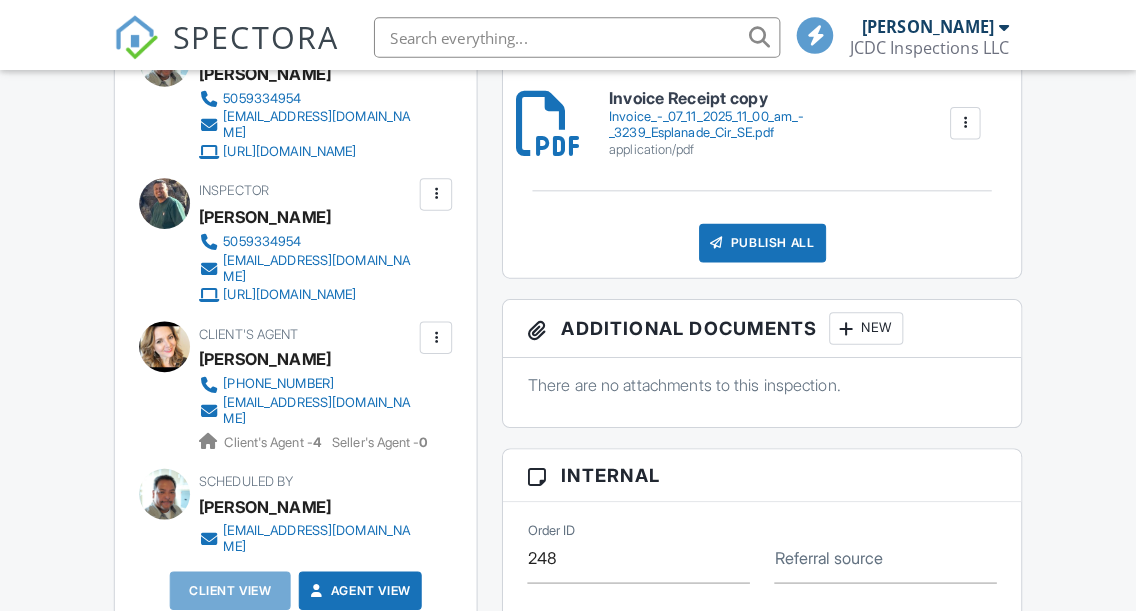 scroll, scrollTop: 424, scrollLeft: 0, axis: vertical 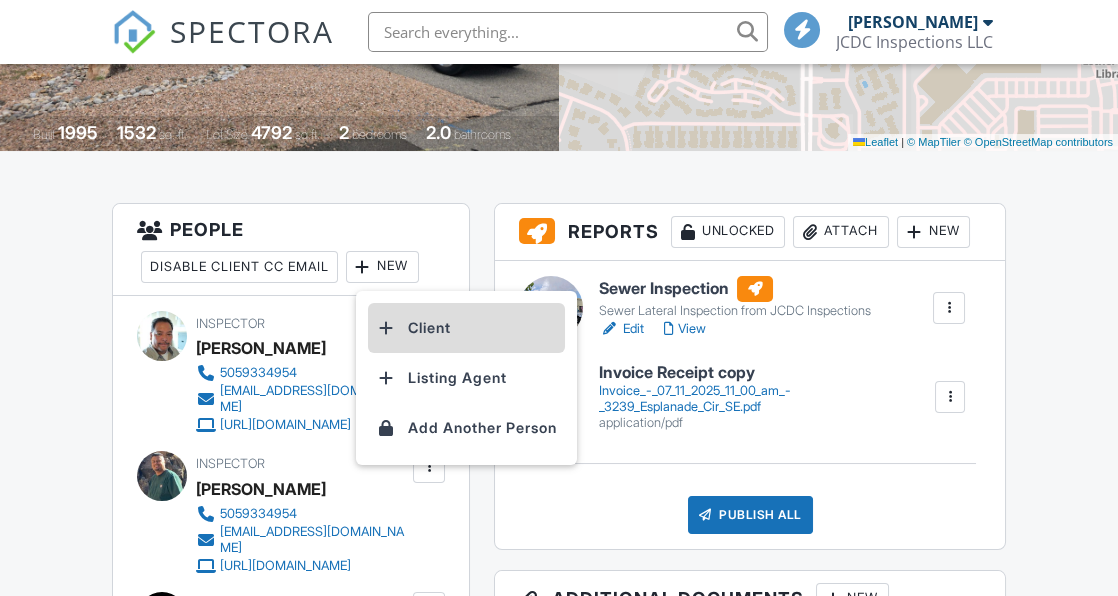 click on "Client" at bounding box center [466, 328] 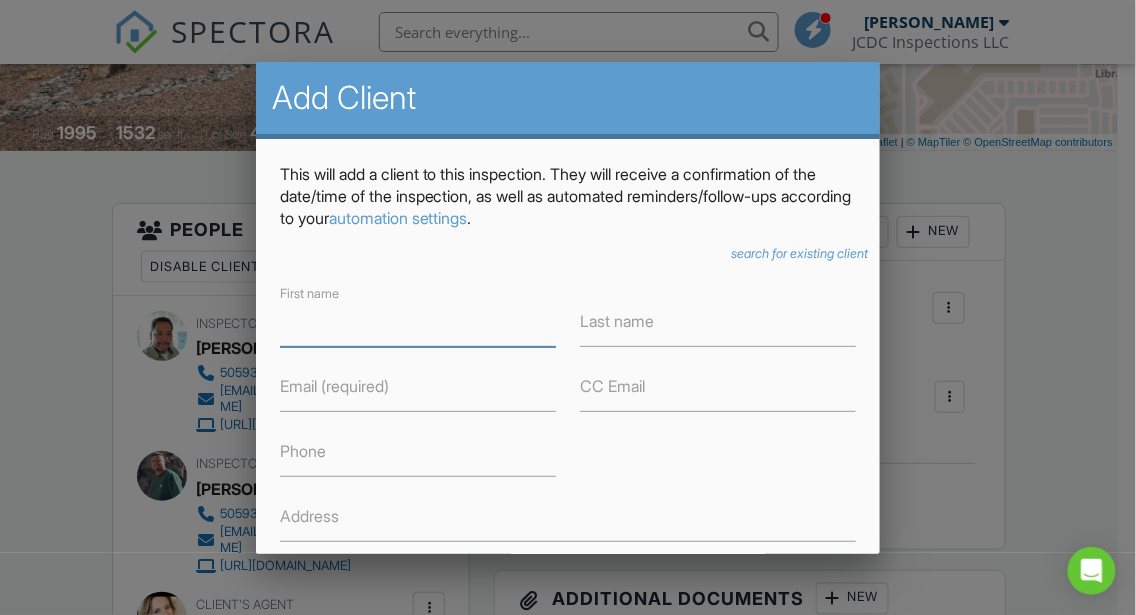 click on "First name" at bounding box center [418, 322] 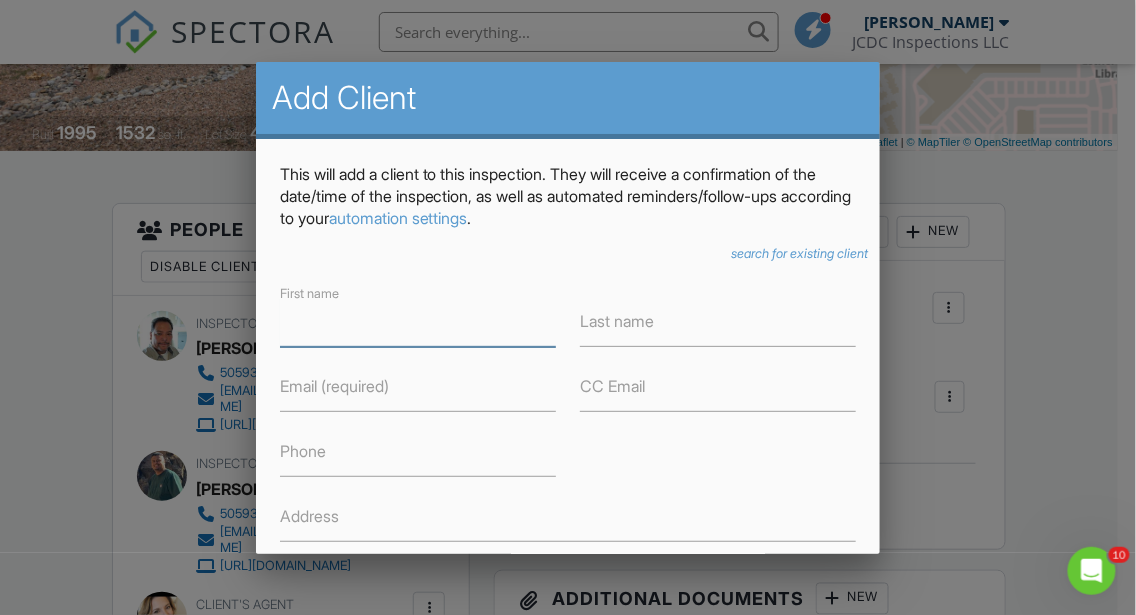scroll, scrollTop: 0, scrollLeft: 0, axis: both 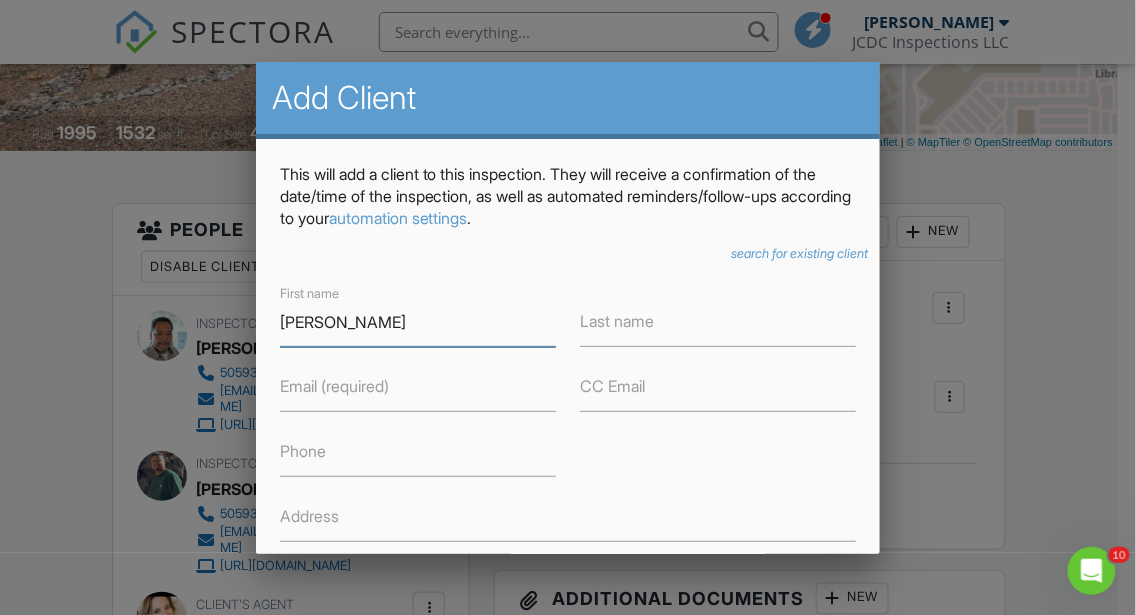 type on "[PERSON_NAME]" 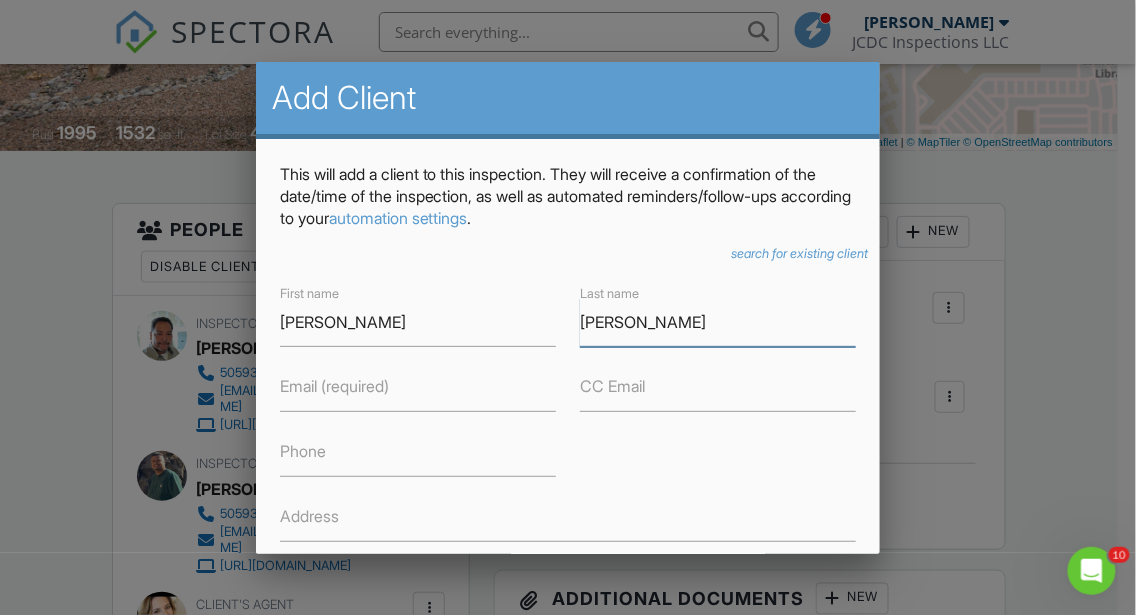 type on "[PERSON_NAME]" 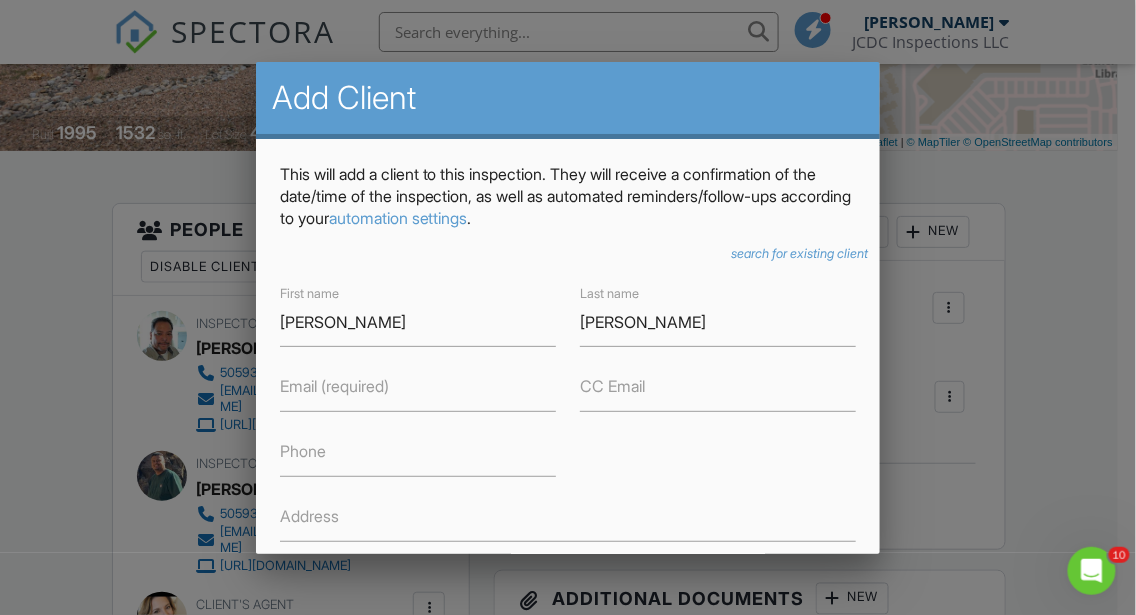 click on "Email (required)" at bounding box center (334, 386) 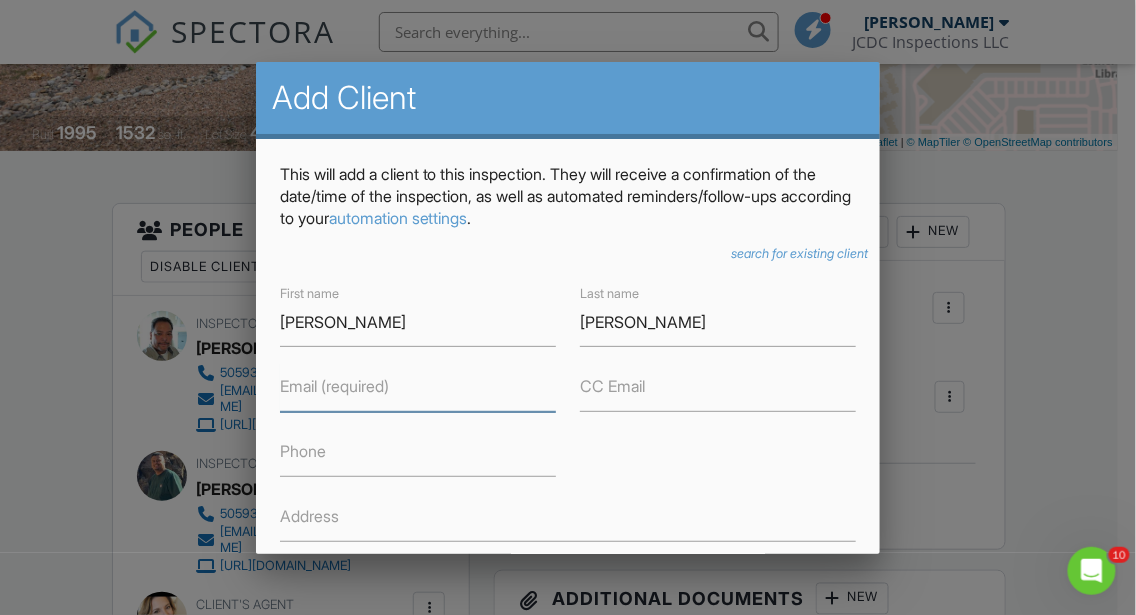 click on "Email (required)" at bounding box center (418, 387) 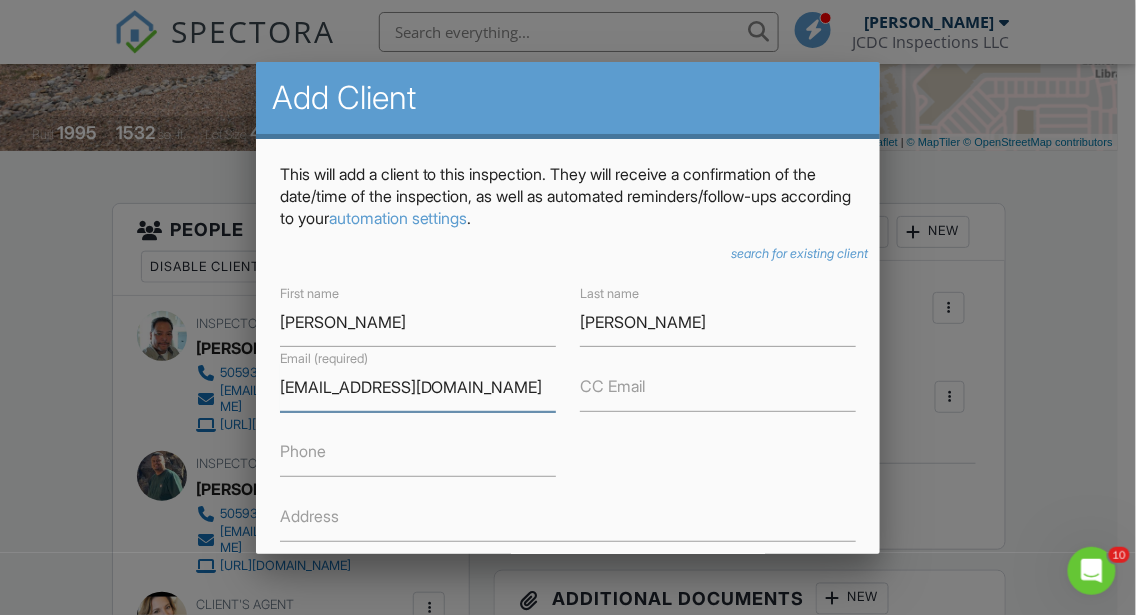 type on "[EMAIL_ADDRESS][DOMAIN_NAME]" 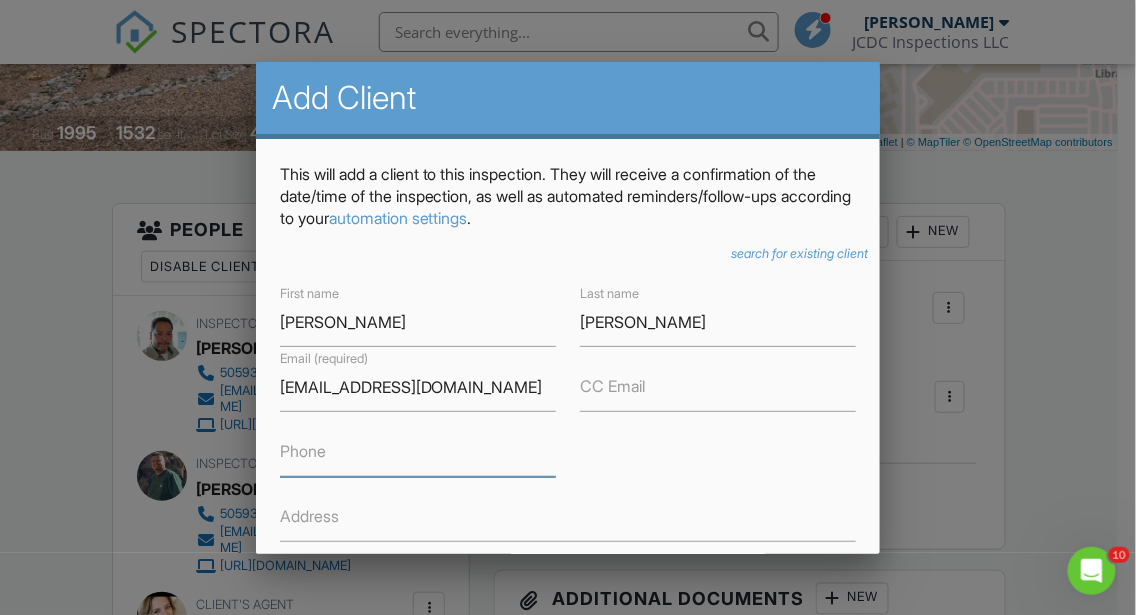 click on "Phone" at bounding box center [418, 452] 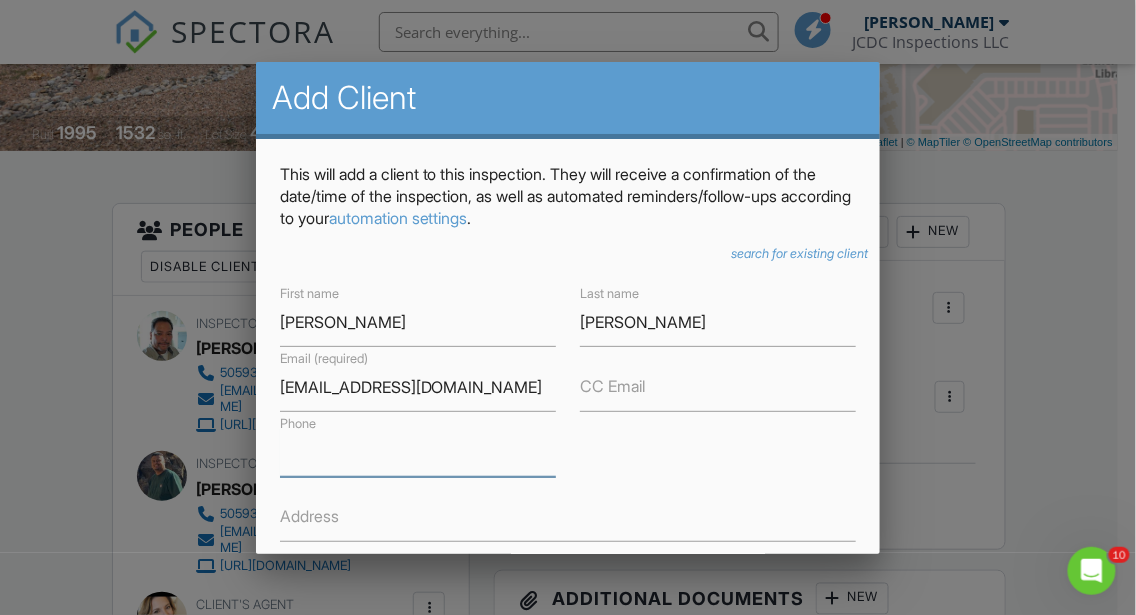 click on "Phone" at bounding box center [418, 452] 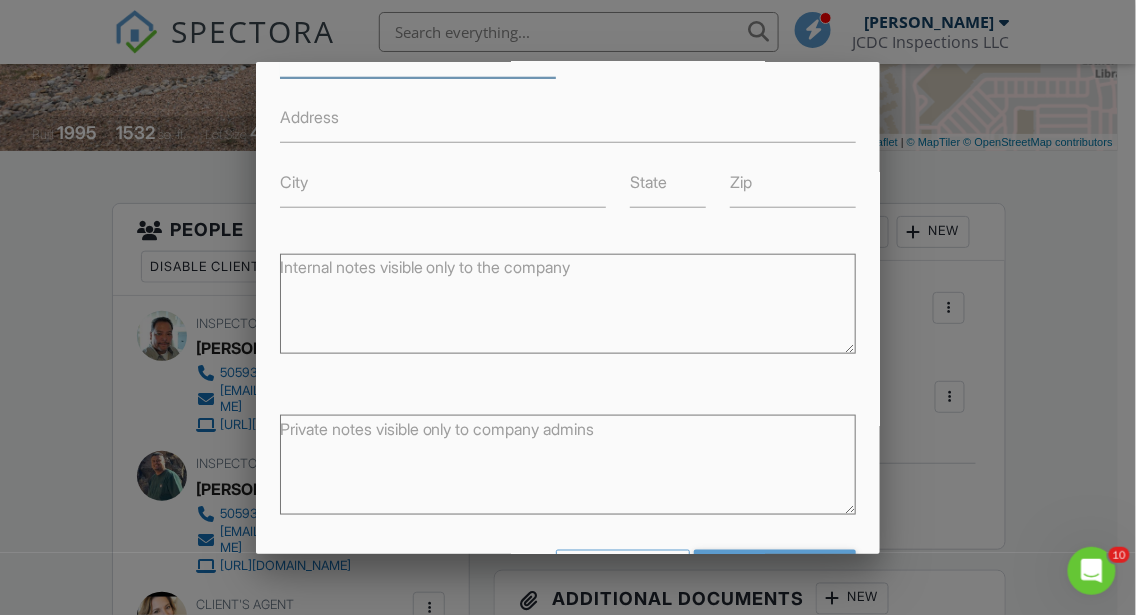 scroll, scrollTop: 470, scrollLeft: 0, axis: vertical 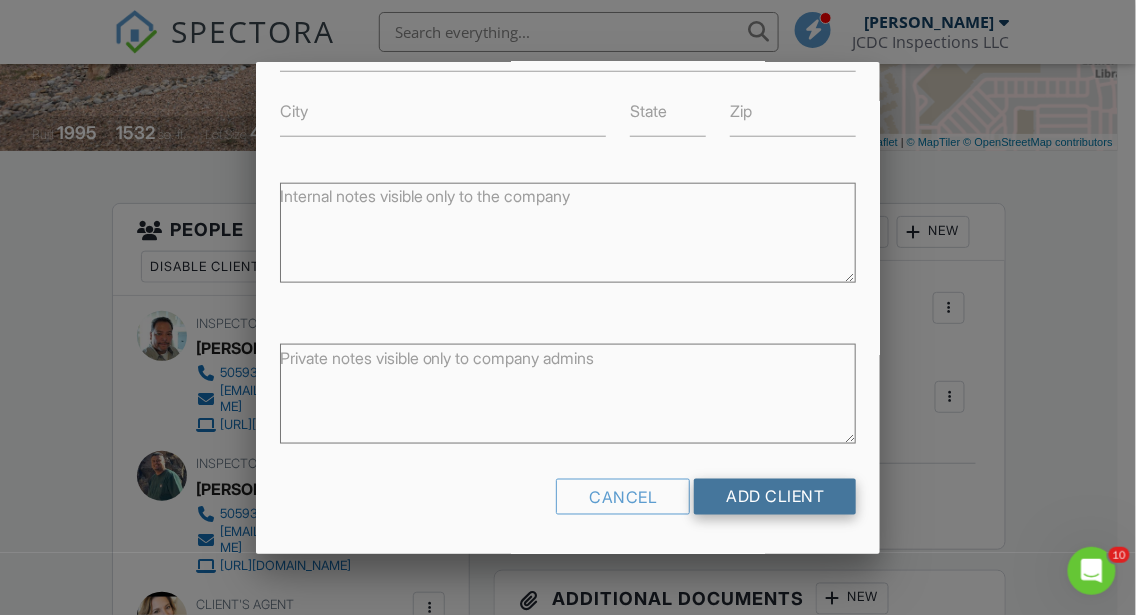 type on "5059182346" 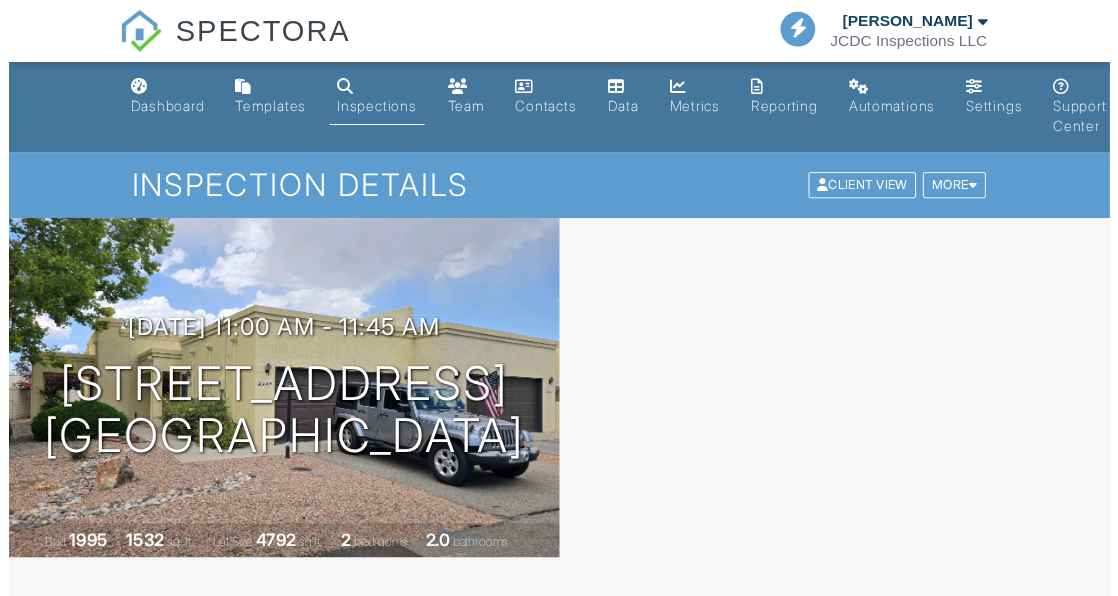 scroll, scrollTop: 0, scrollLeft: 0, axis: both 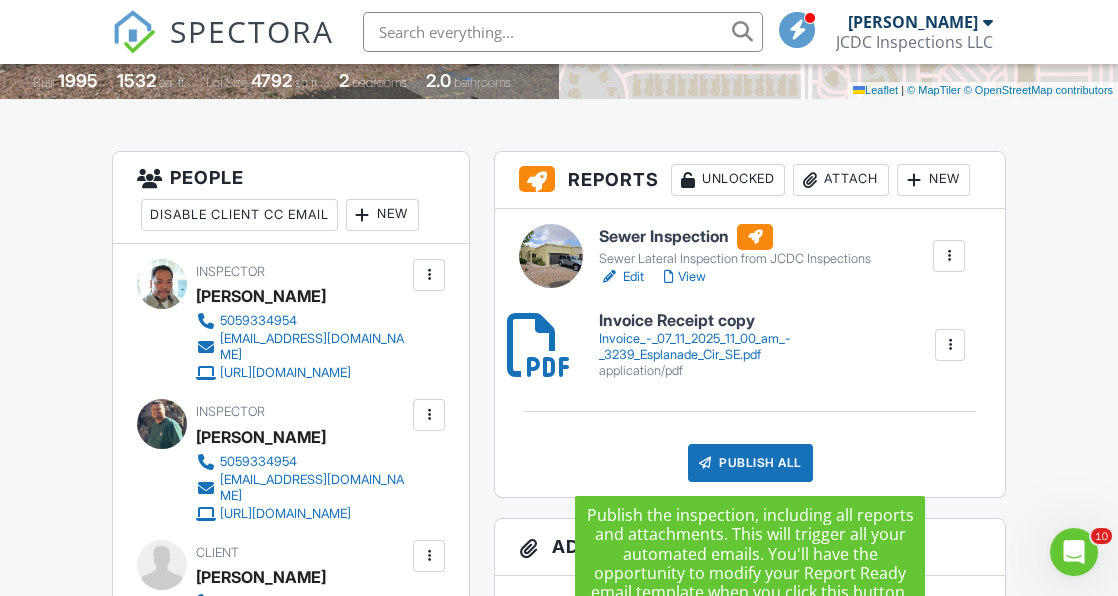 click on "Publish All" at bounding box center (750, 463) 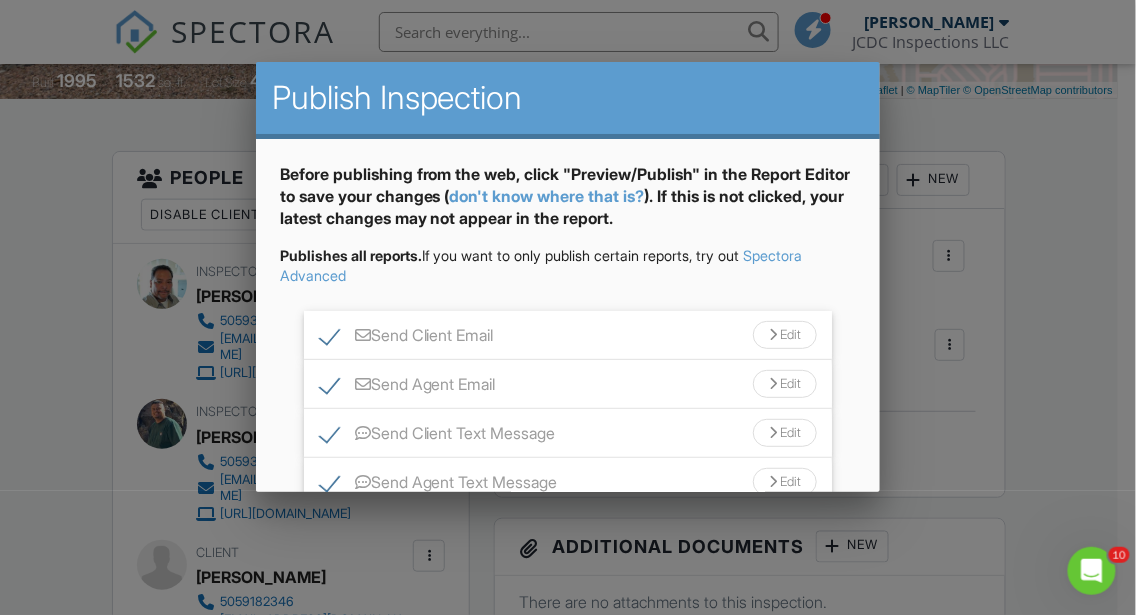 scroll, scrollTop: 158, scrollLeft: 0, axis: vertical 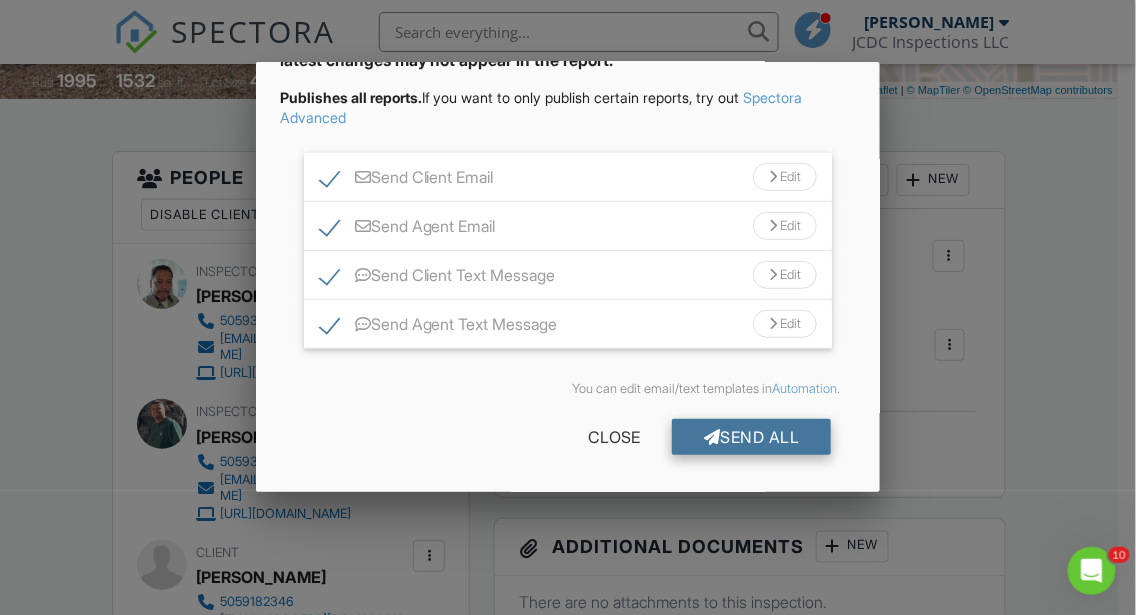 click on "Send All" at bounding box center (752, 437) 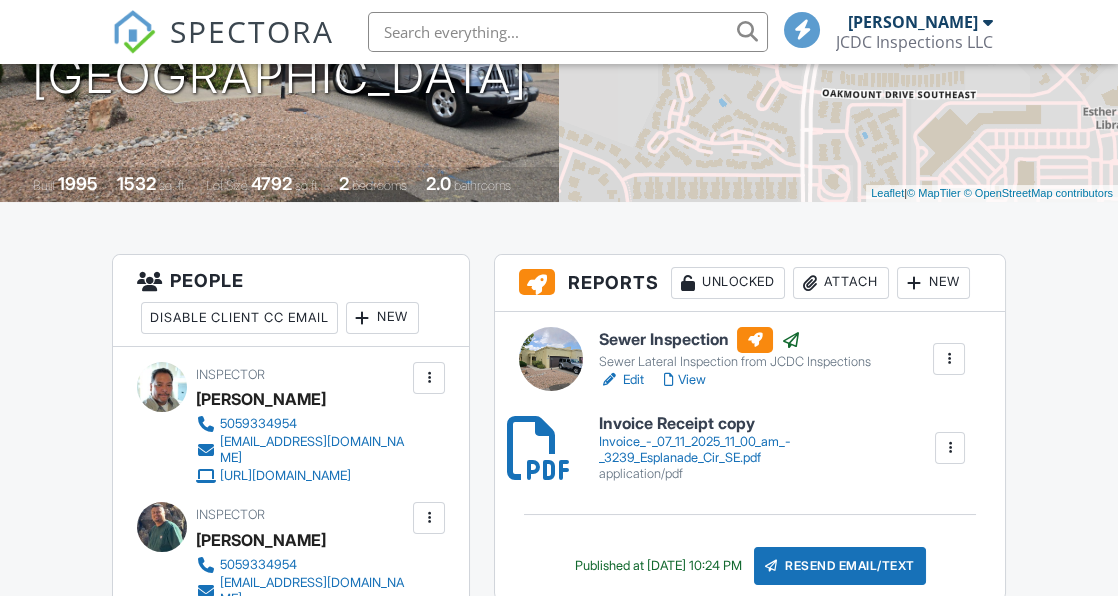 scroll, scrollTop: 373, scrollLeft: 0, axis: vertical 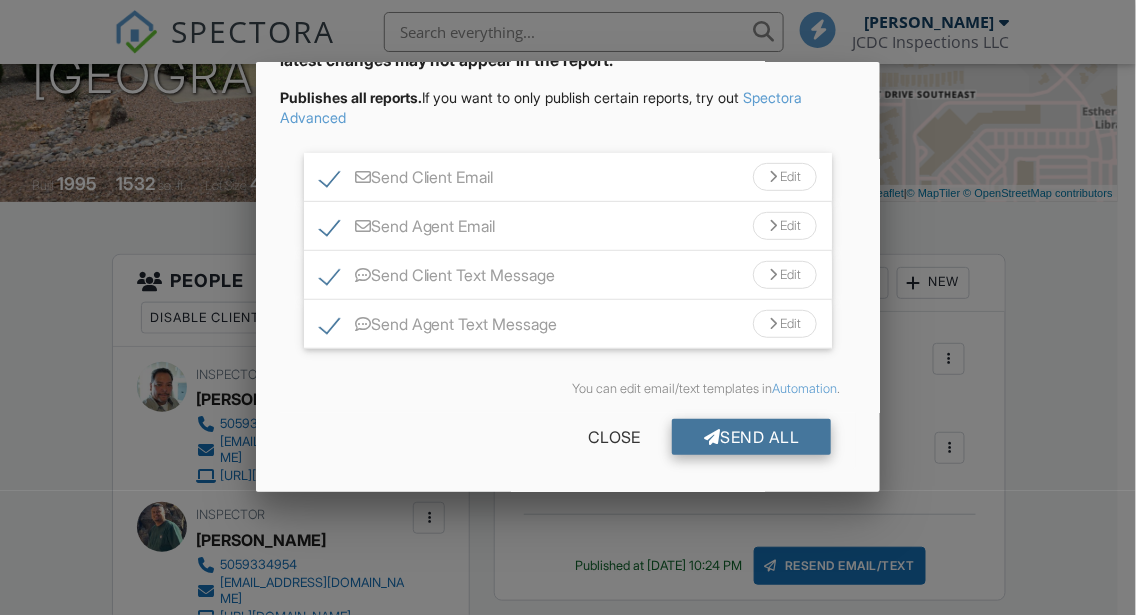 click on "Send All" at bounding box center [752, 437] 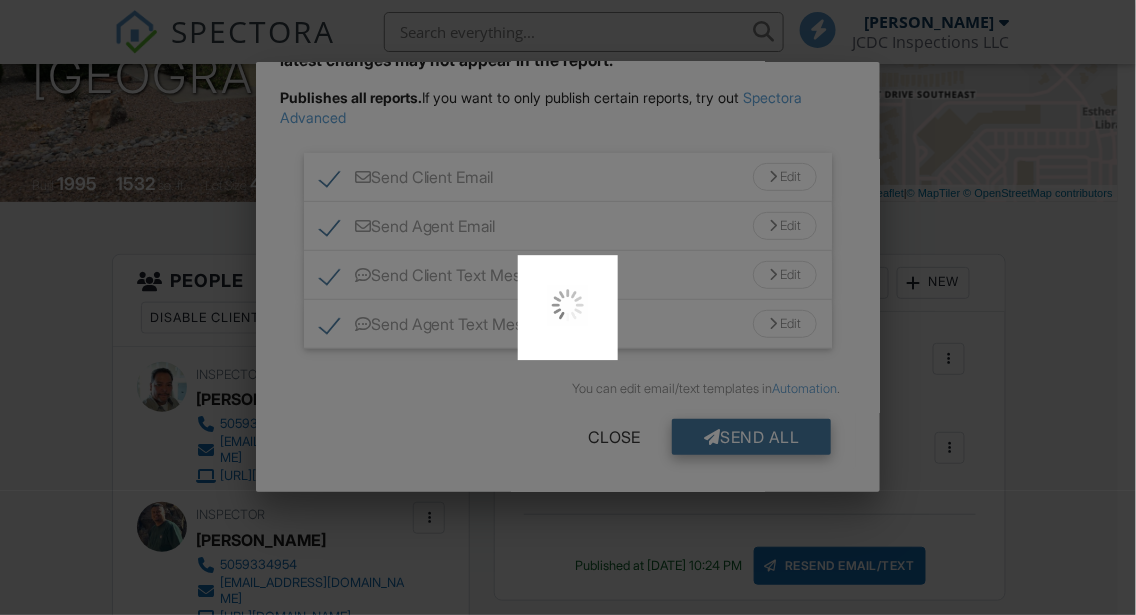 scroll, scrollTop: 476, scrollLeft: 0, axis: vertical 